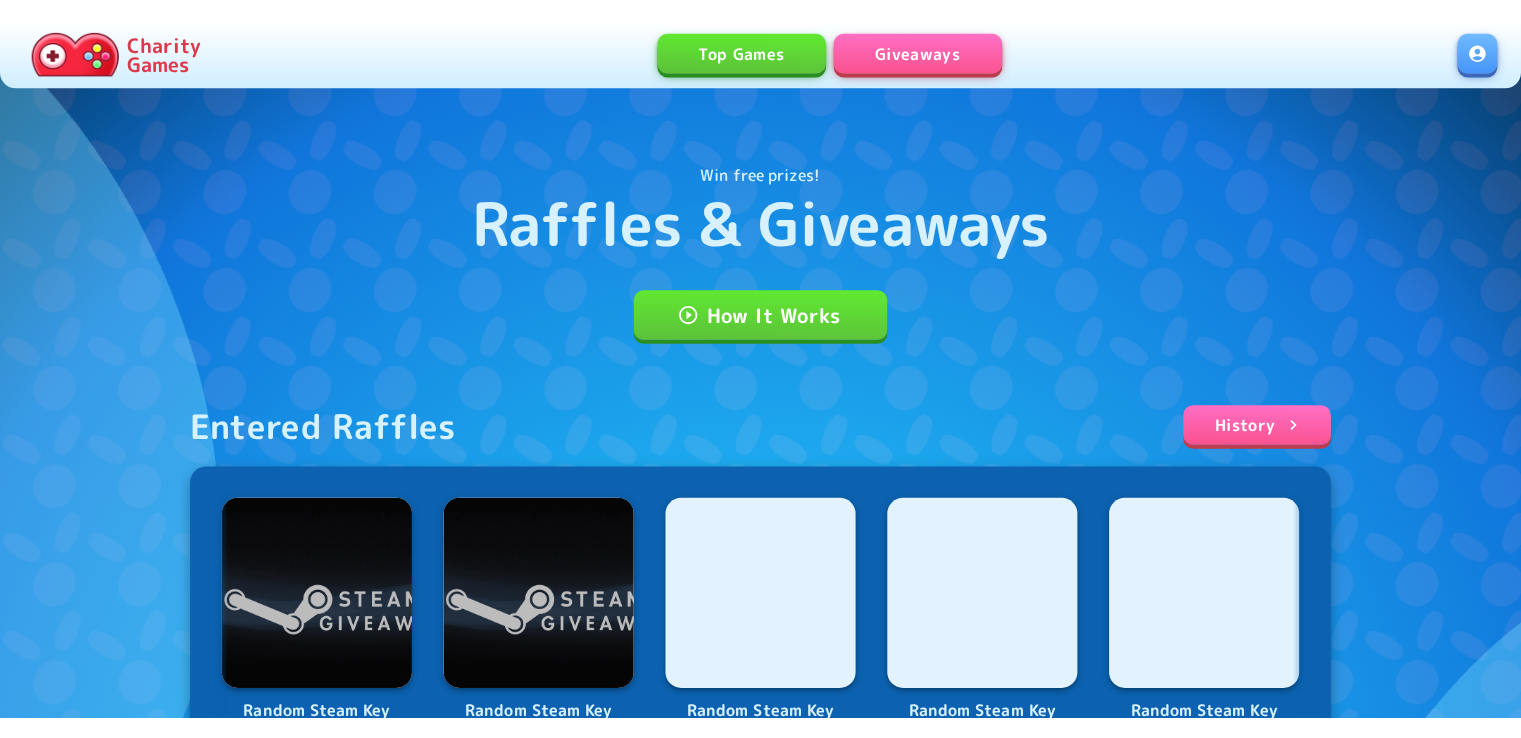 scroll, scrollTop: 0, scrollLeft: 0, axis: both 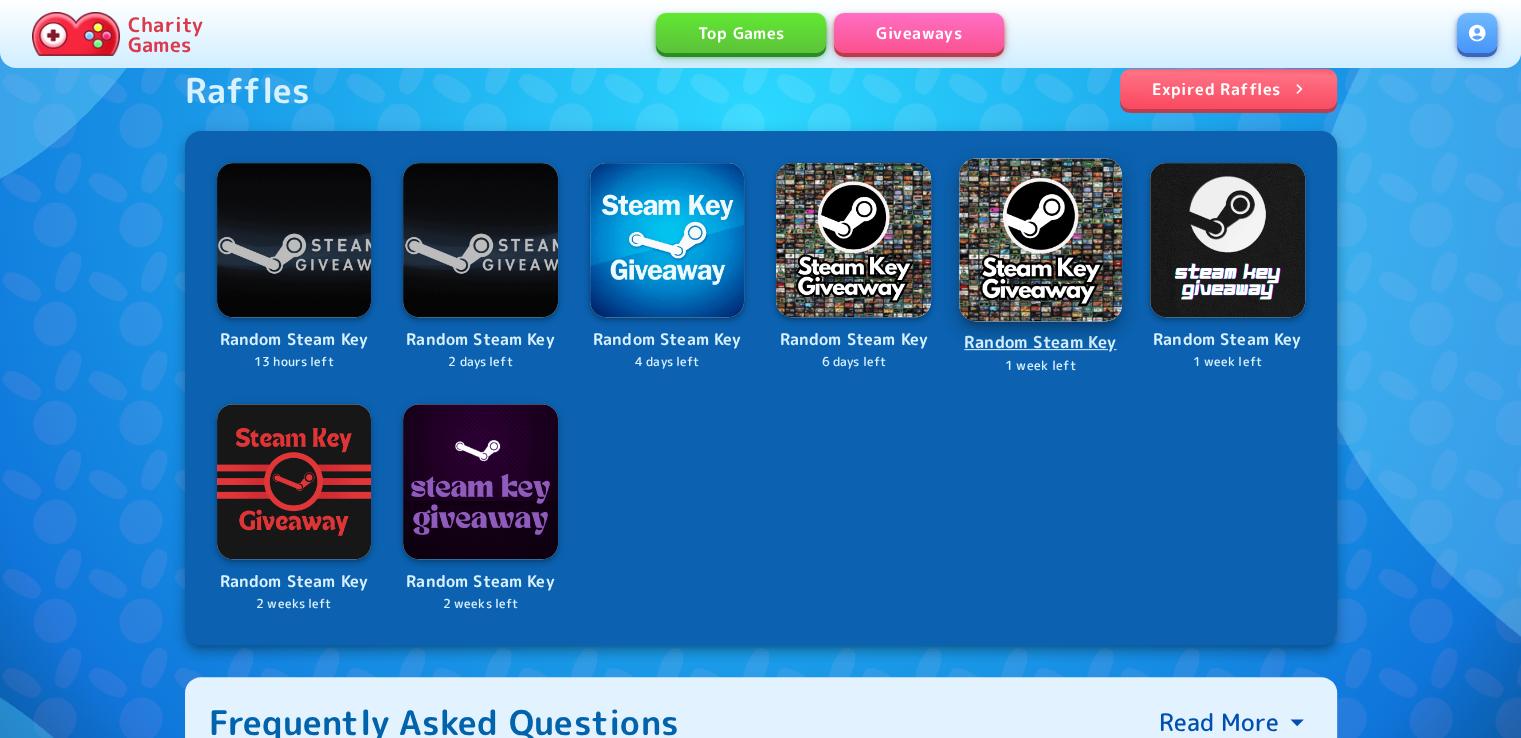 click at bounding box center (1040, 239) 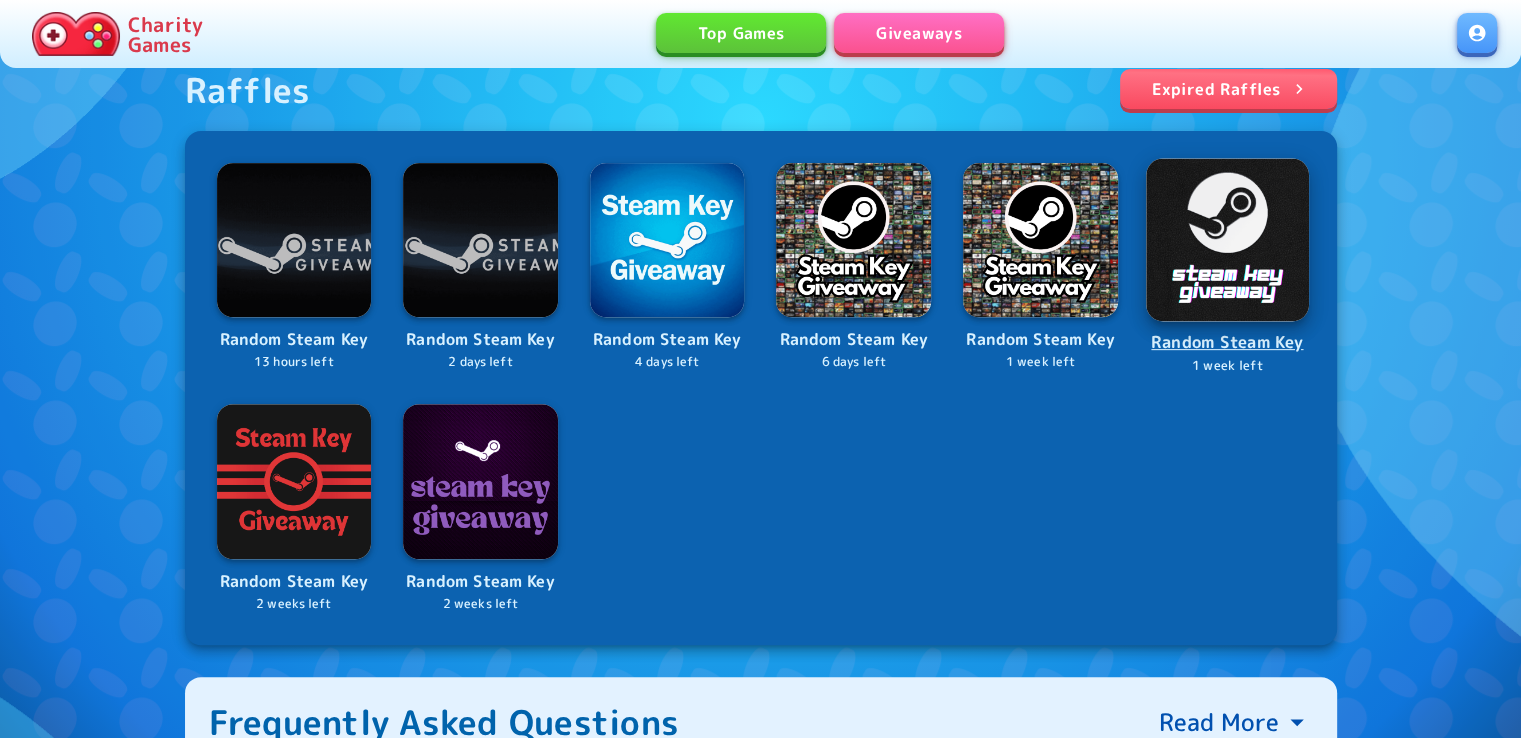 click at bounding box center [1227, 239] 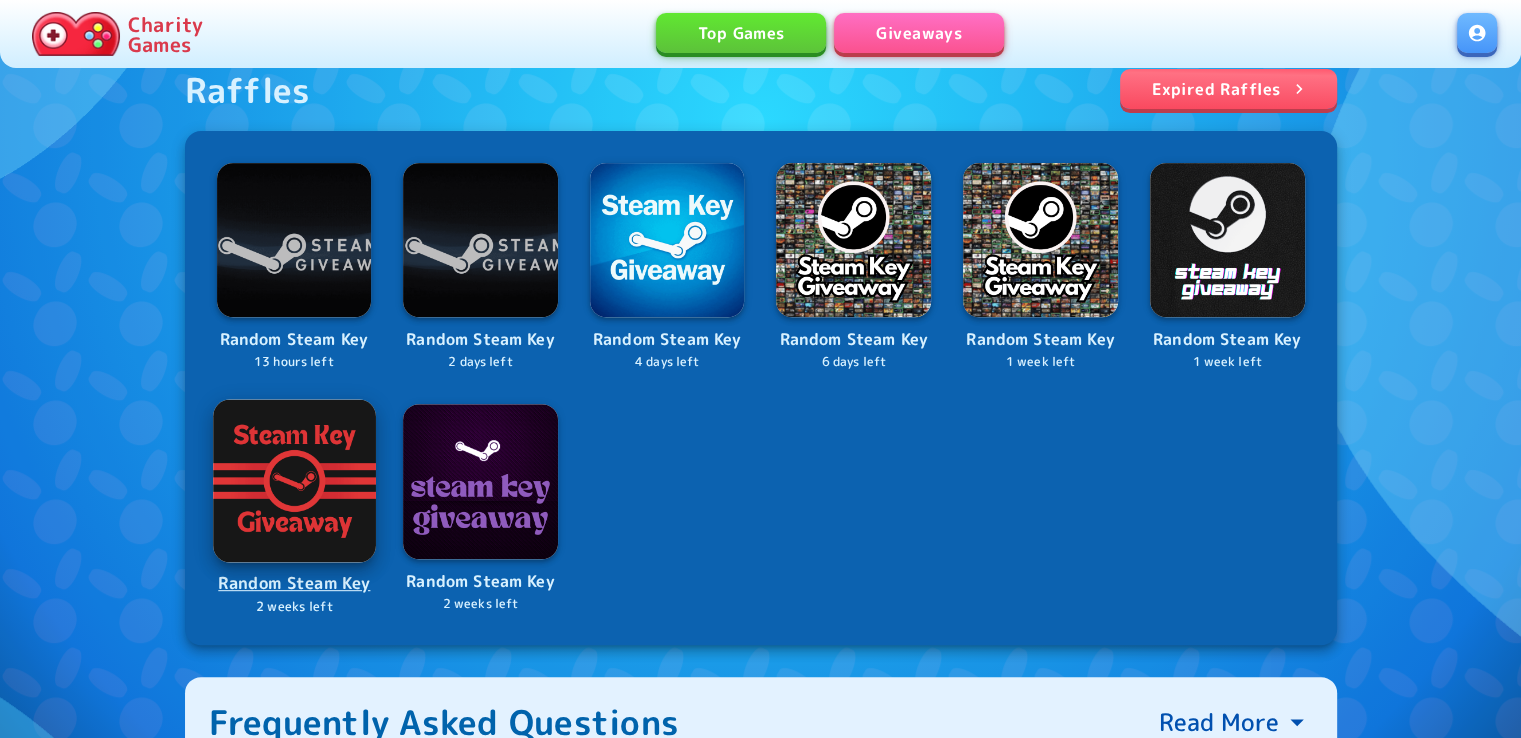 click at bounding box center [294, 480] 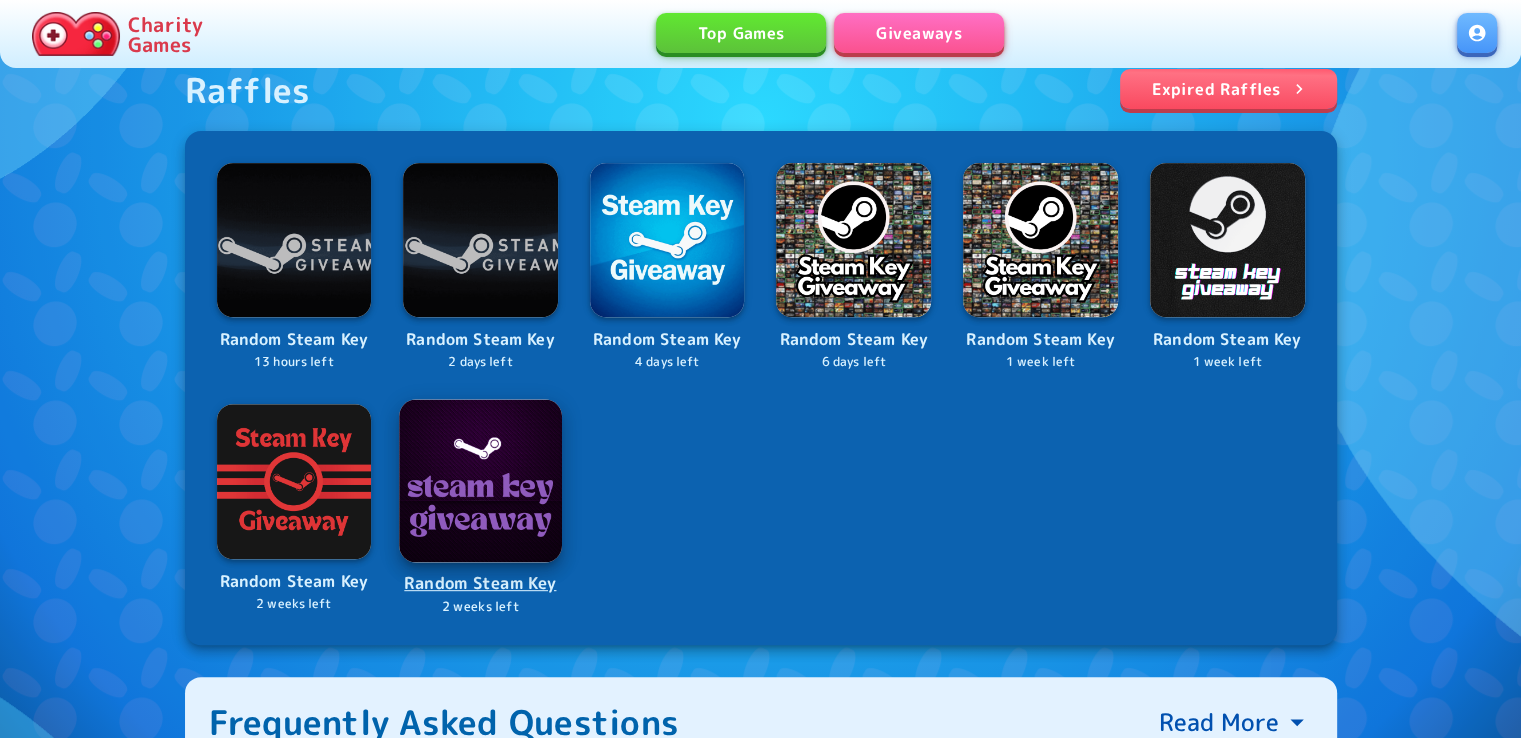 click at bounding box center [480, 480] 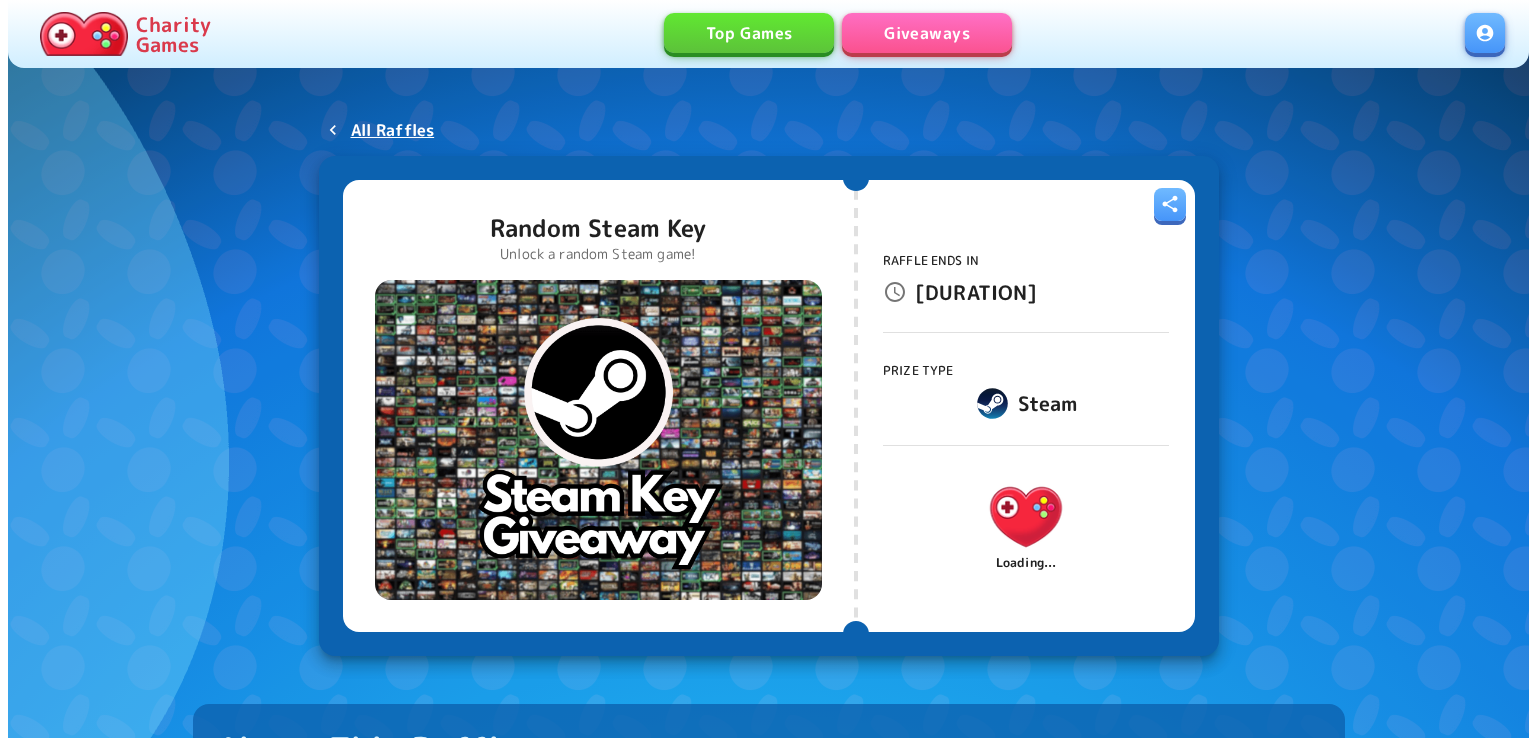 scroll, scrollTop: 0, scrollLeft: 0, axis: both 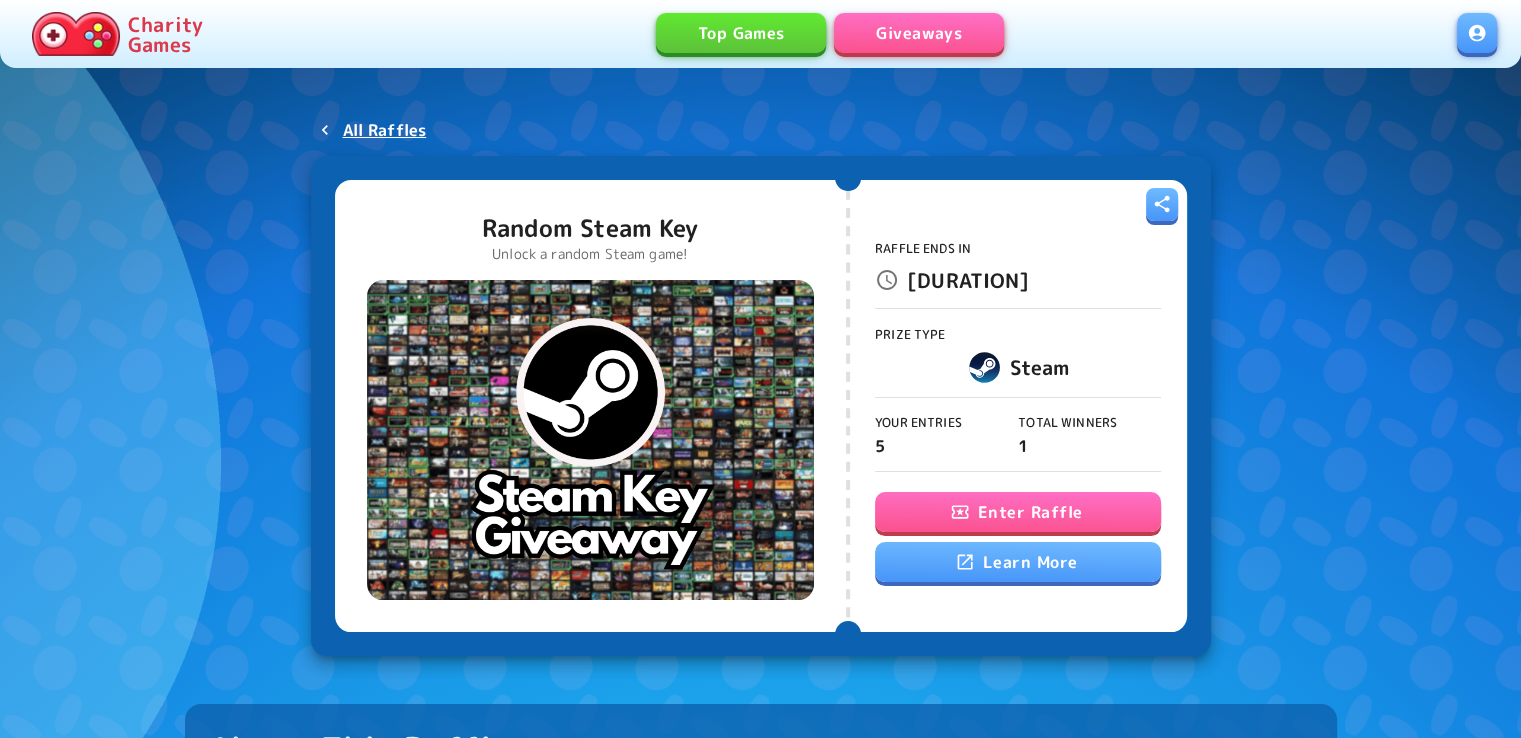 click on "Enter Raffle" at bounding box center [1018, 512] 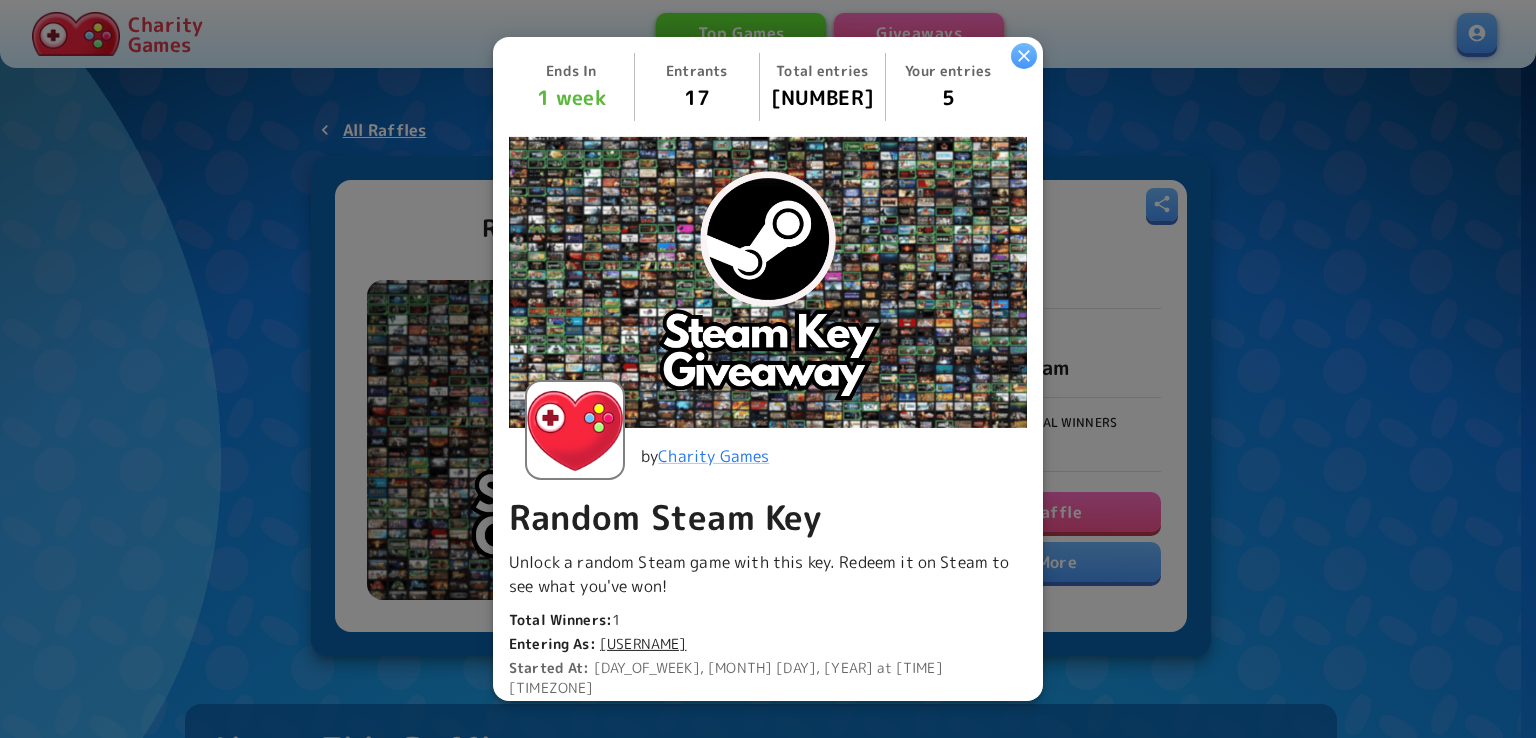 scroll, scrollTop: 540, scrollLeft: 0, axis: vertical 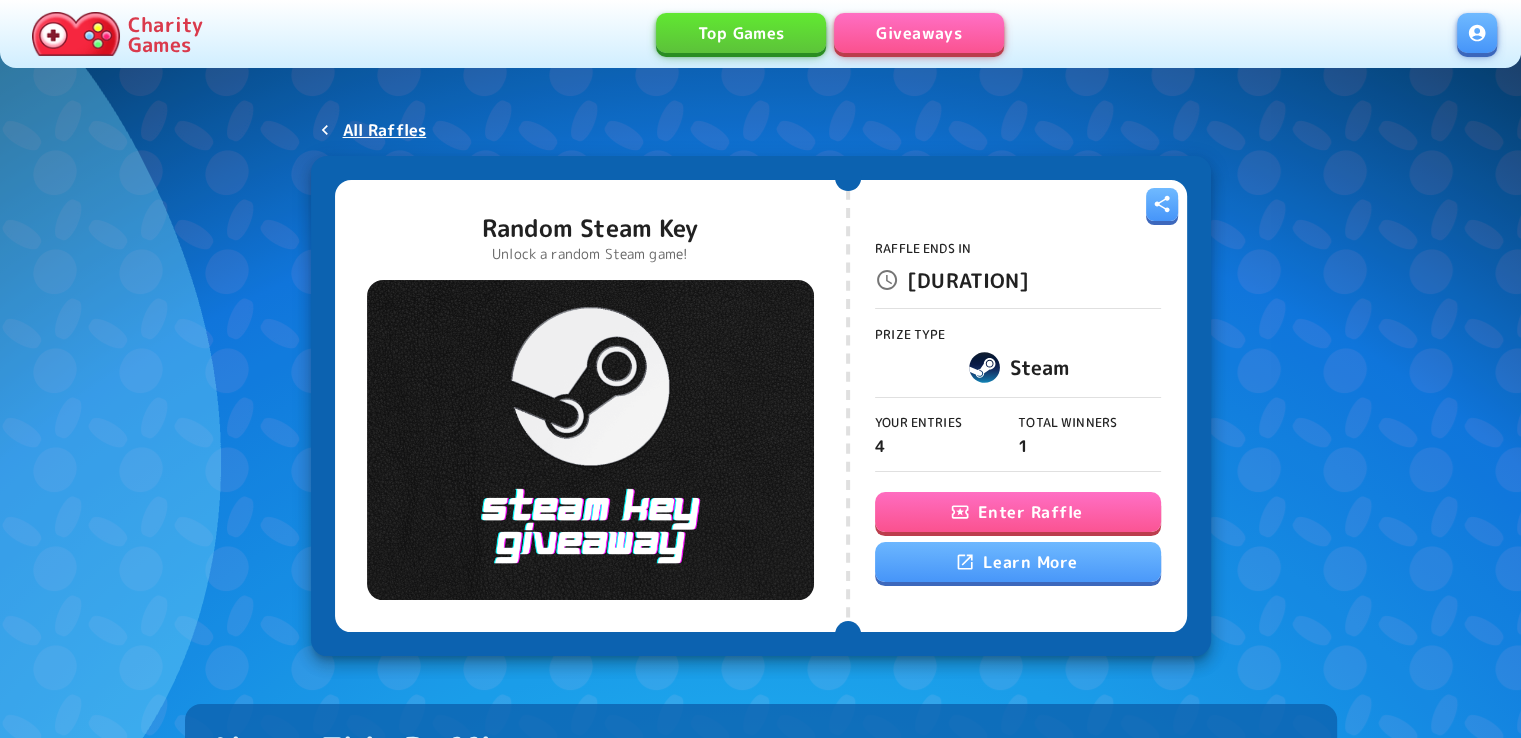 click on "Enter Raffle" at bounding box center [1018, 512] 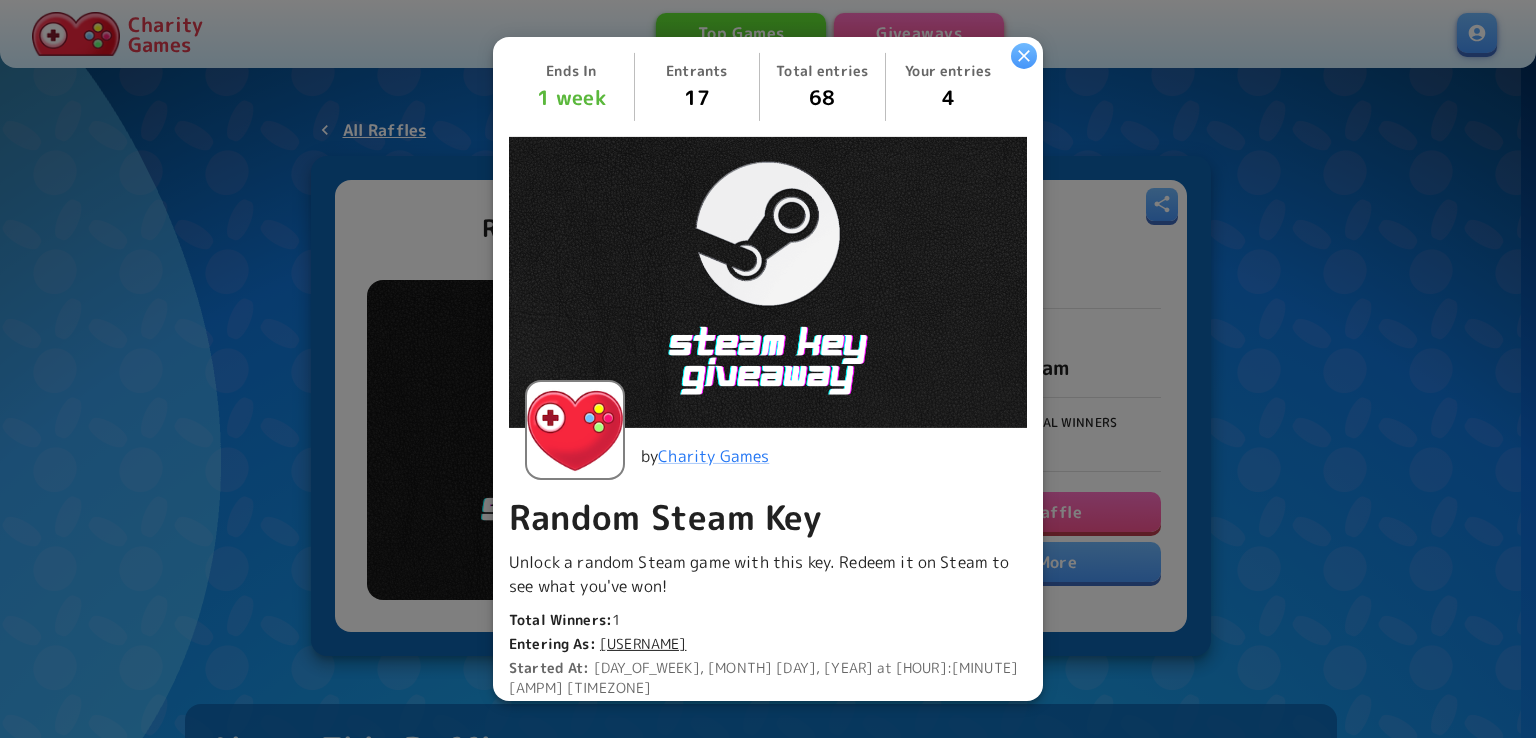 scroll, scrollTop: 472, scrollLeft: 0, axis: vertical 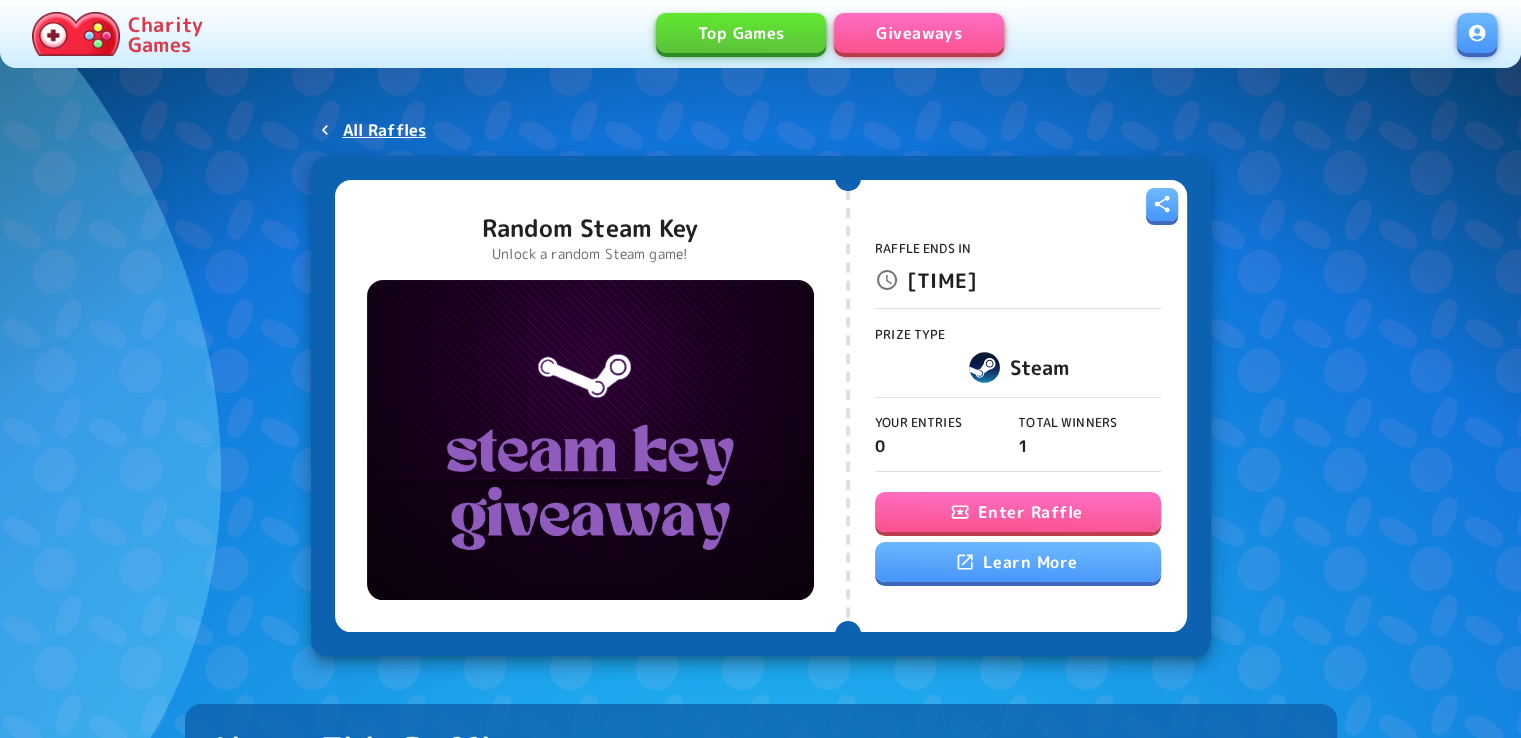 click on "Enter Raffle" at bounding box center [1018, 512] 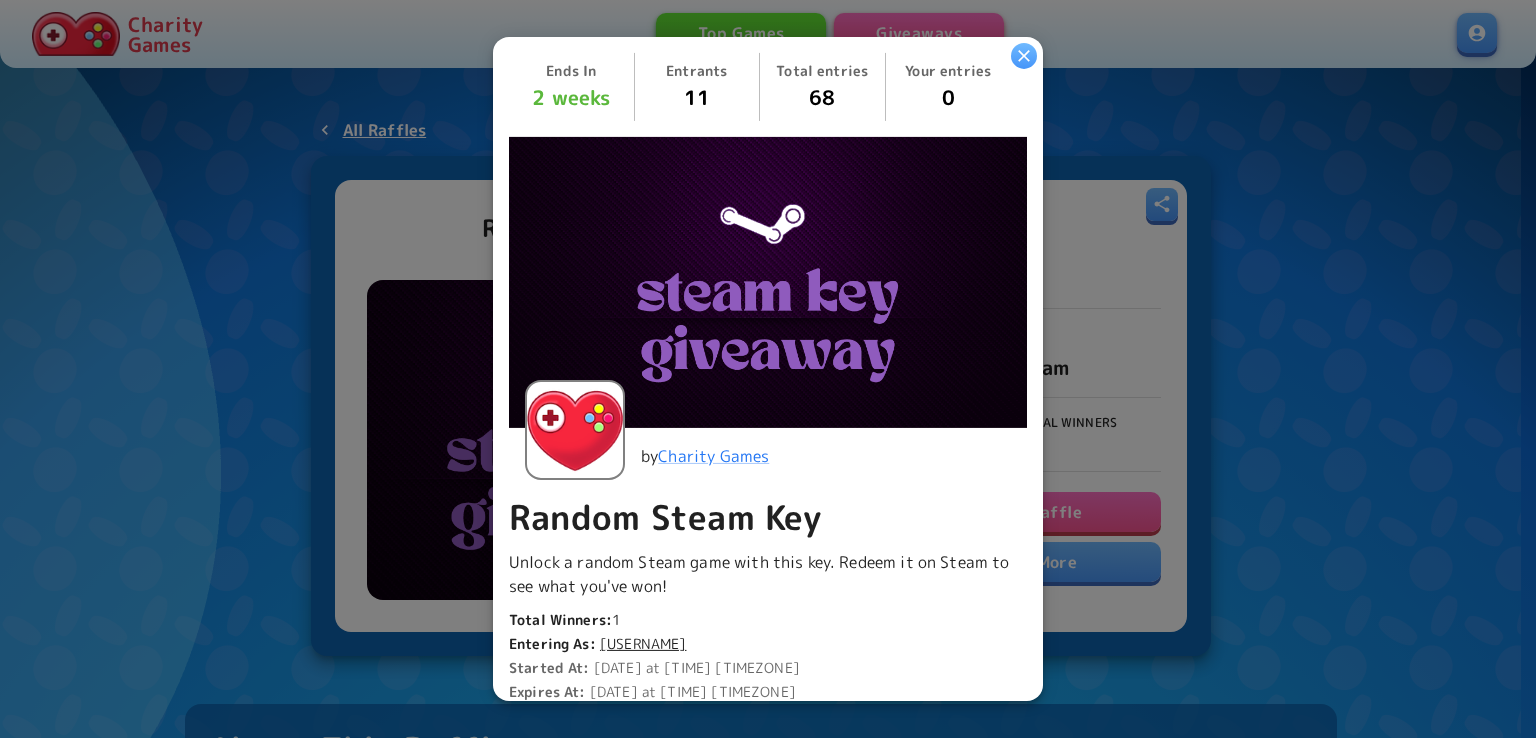 drag, startPoint x: 1027, startPoint y: 474, endPoint x: 1038, endPoint y: 475, distance: 11.045361 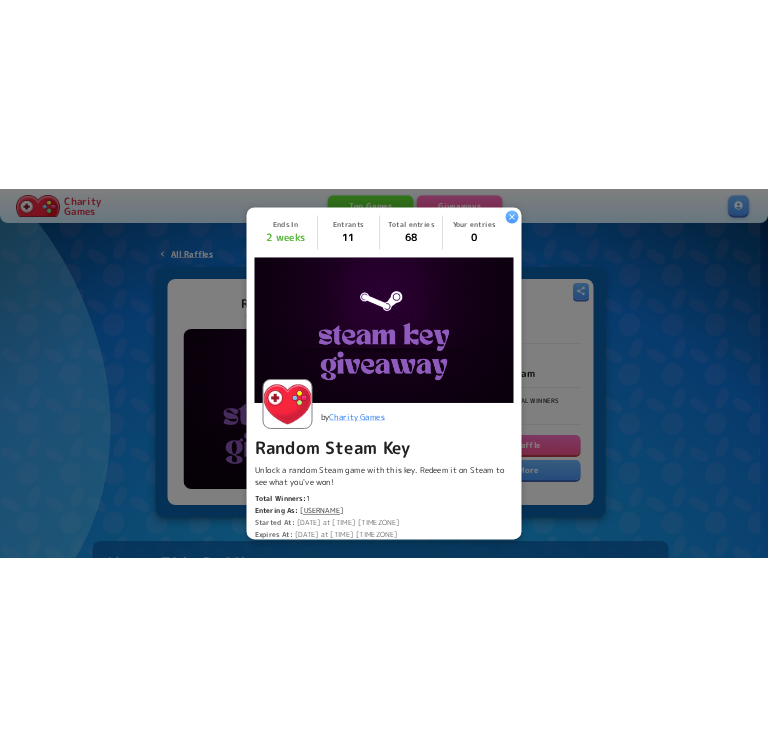 scroll, scrollTop: 540, scrollLeft: 0, axis: vertical 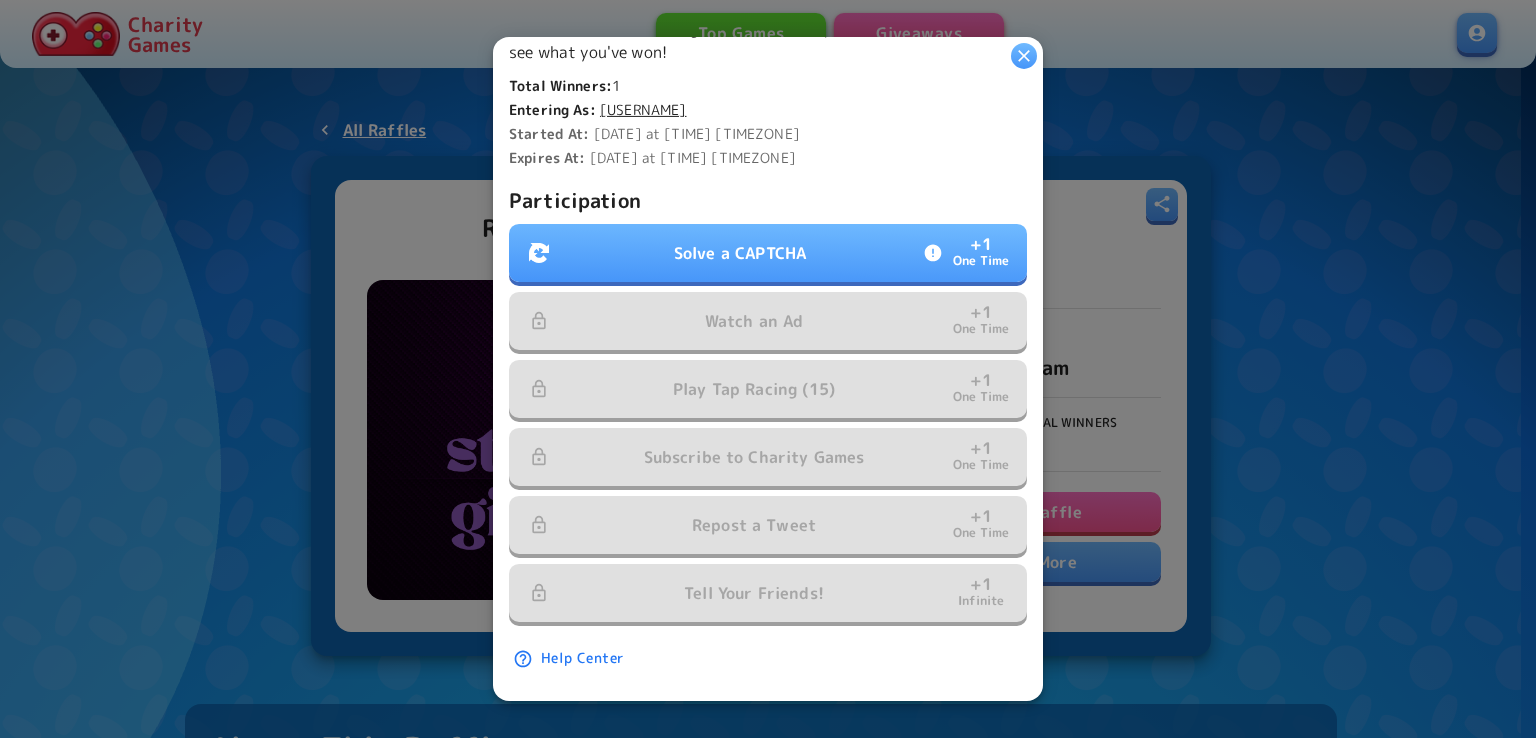 click on "Solve a CAPTCHA + 1 One Time" at bounding box center [768, 253] 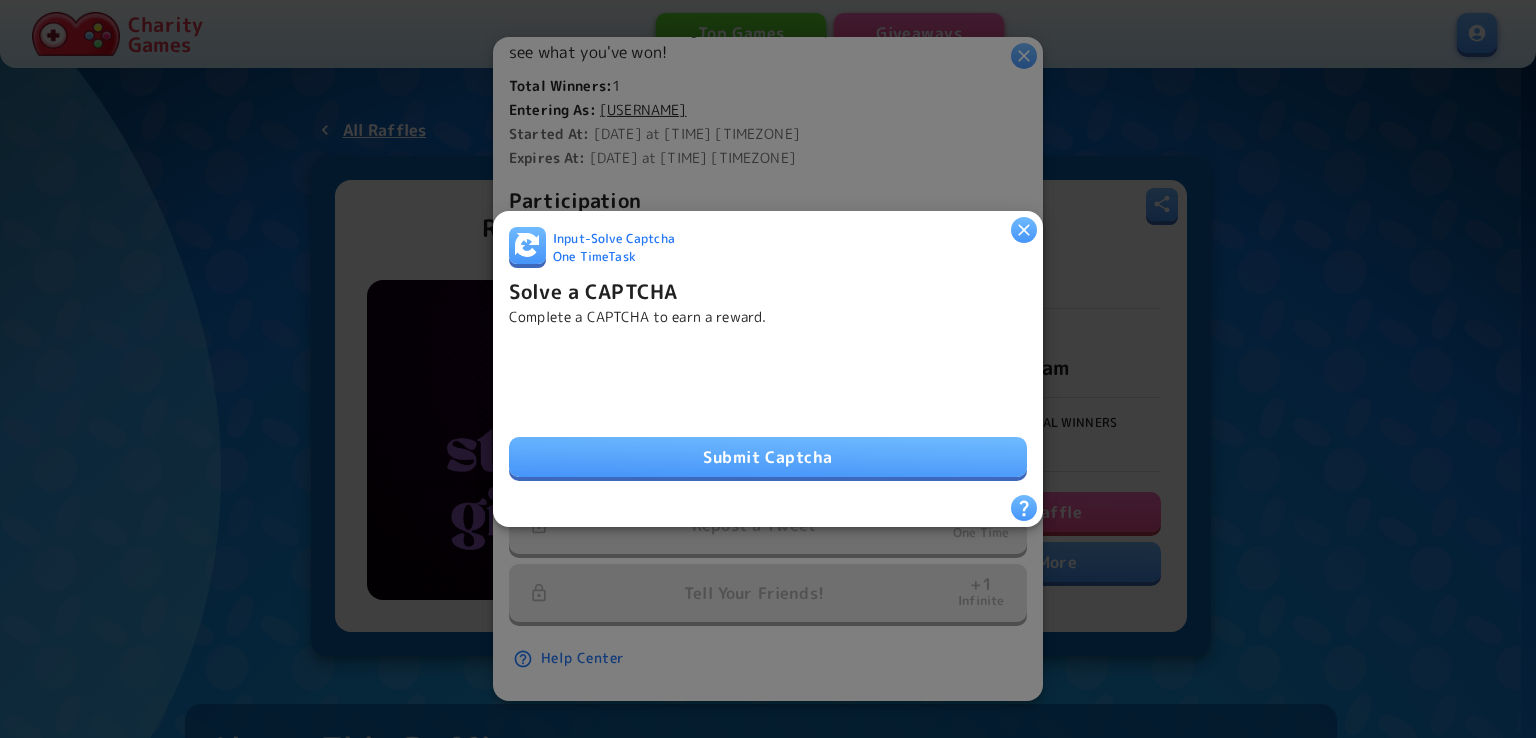 click on "Submit Captcha" at bounding box center [768, 457] 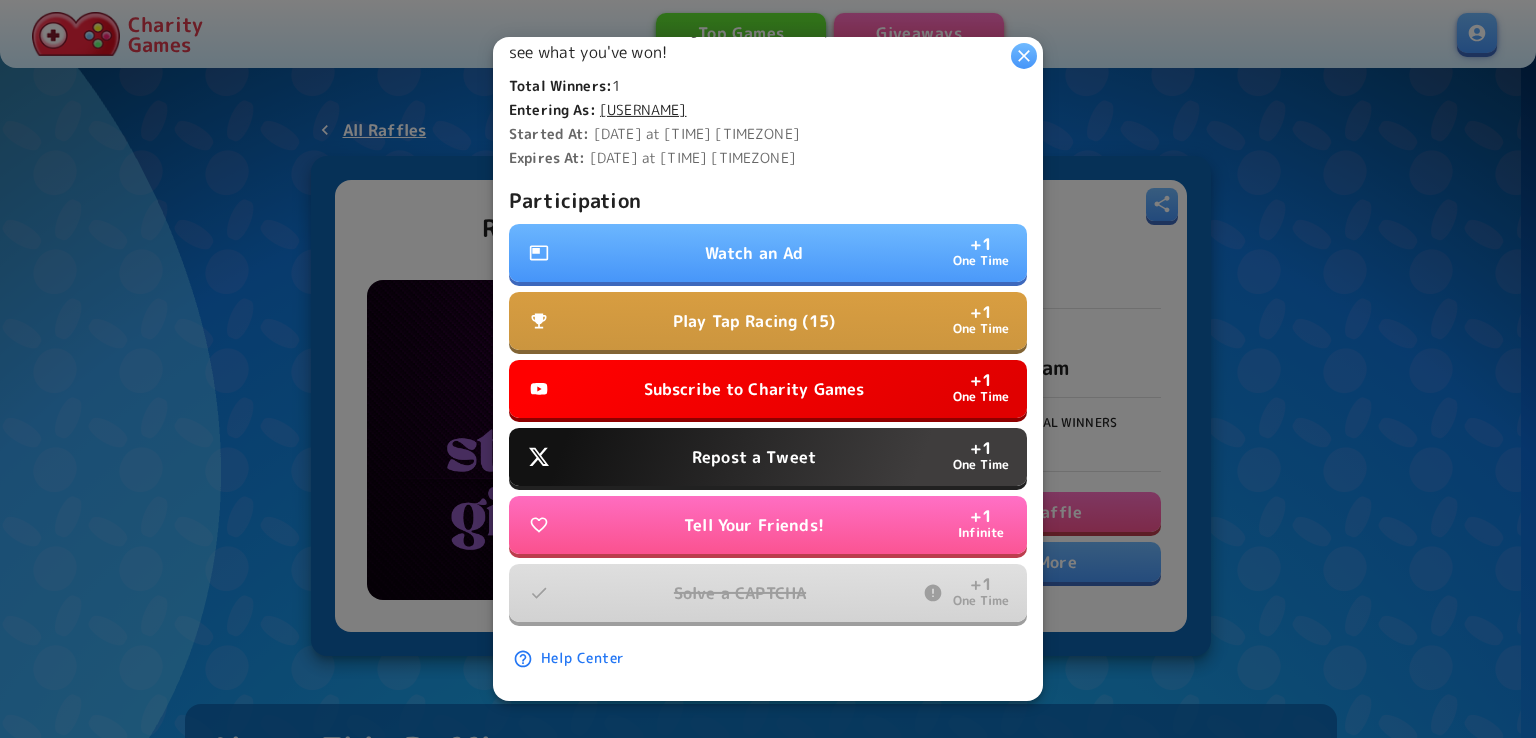 click on "Subscribe to Charity Games" at bounding box center (754, 389) 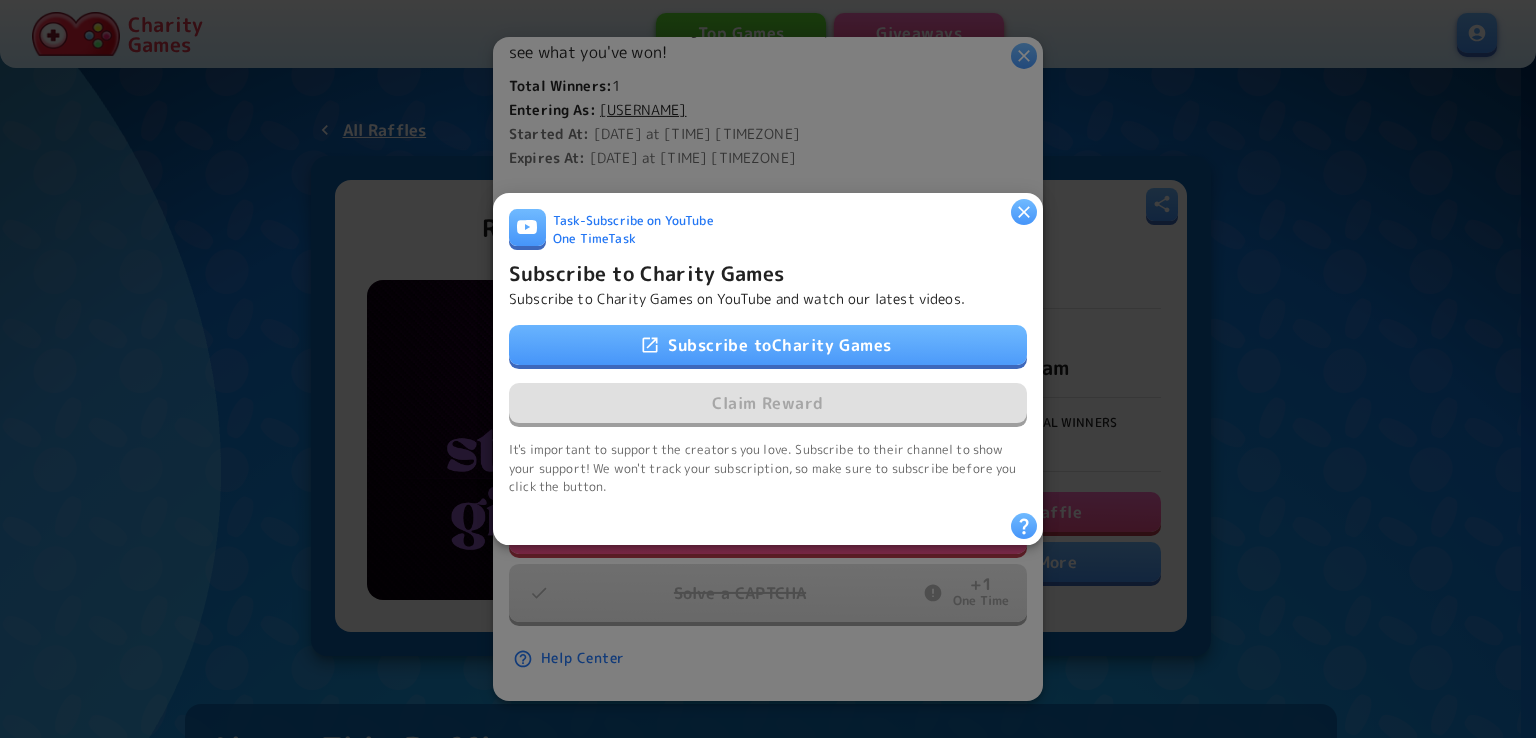 click on "Subscribe to  Charity Games" at bounding box center [768, 345] 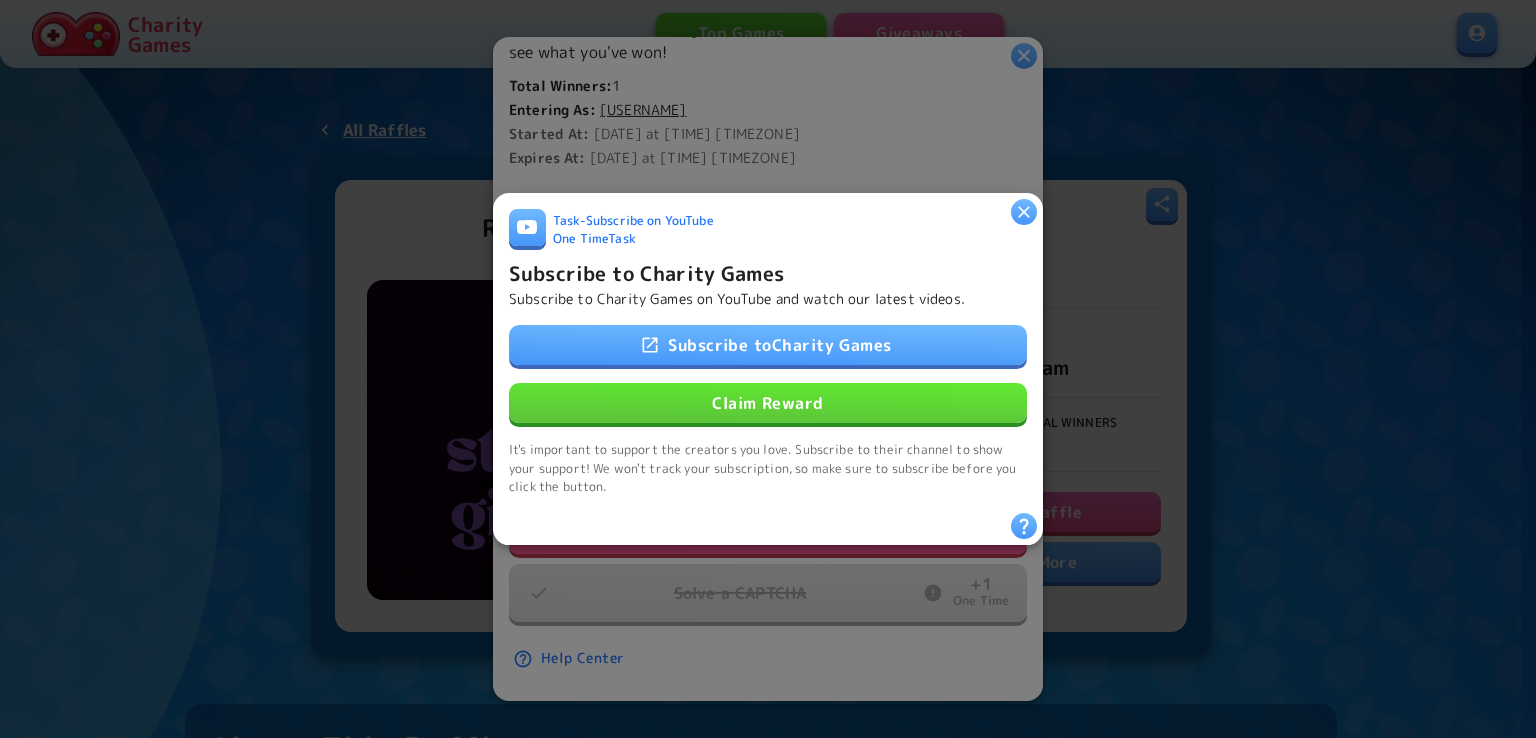 click on "Subscribe to  Charity Games Claim Reward It's important to support the creators you love. Subscribe to their channel to show your support! We won't track your subscription, so make sure to subscribe before you click the button." at bounding box center (768, 411) 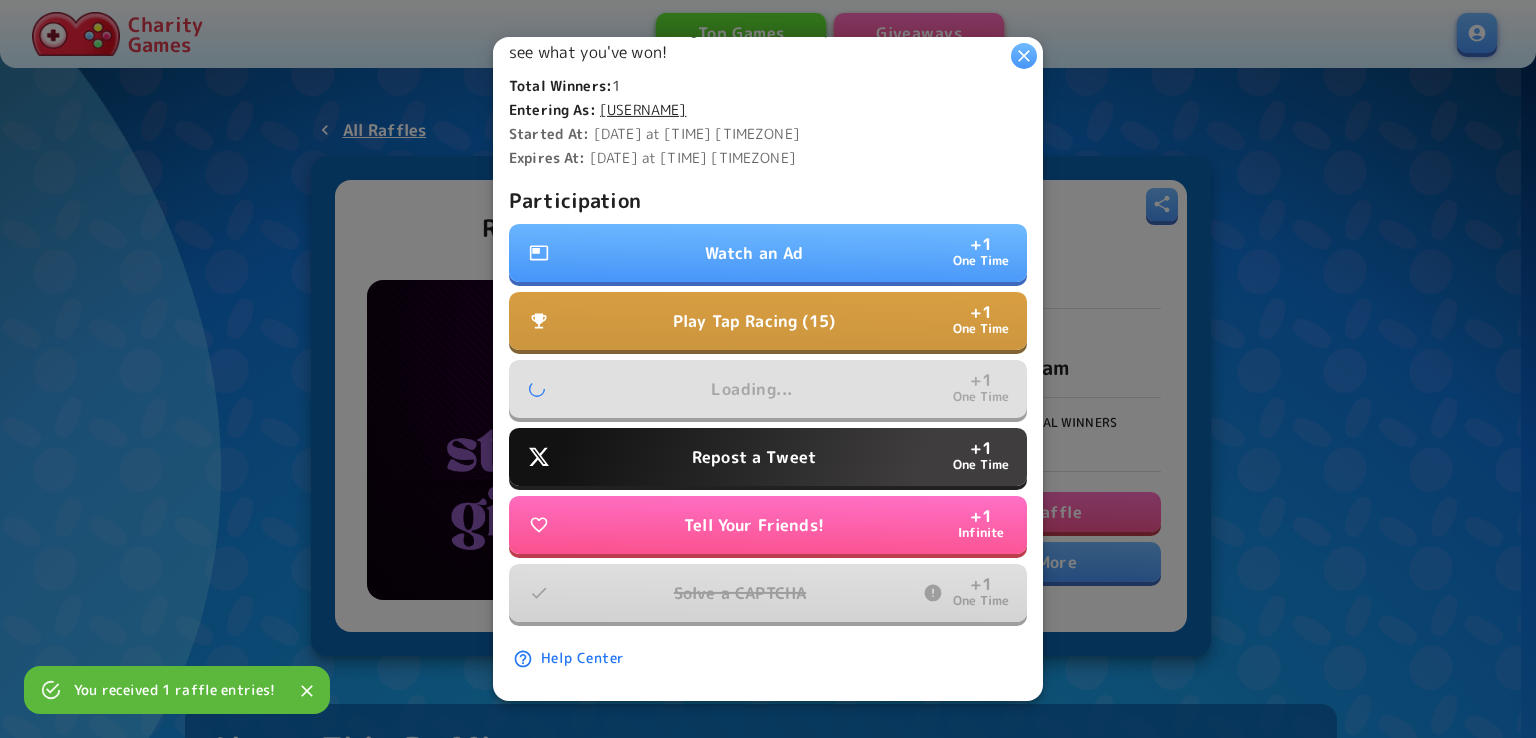 click on "Repost a Tweet" at bounding box center [754, 457] 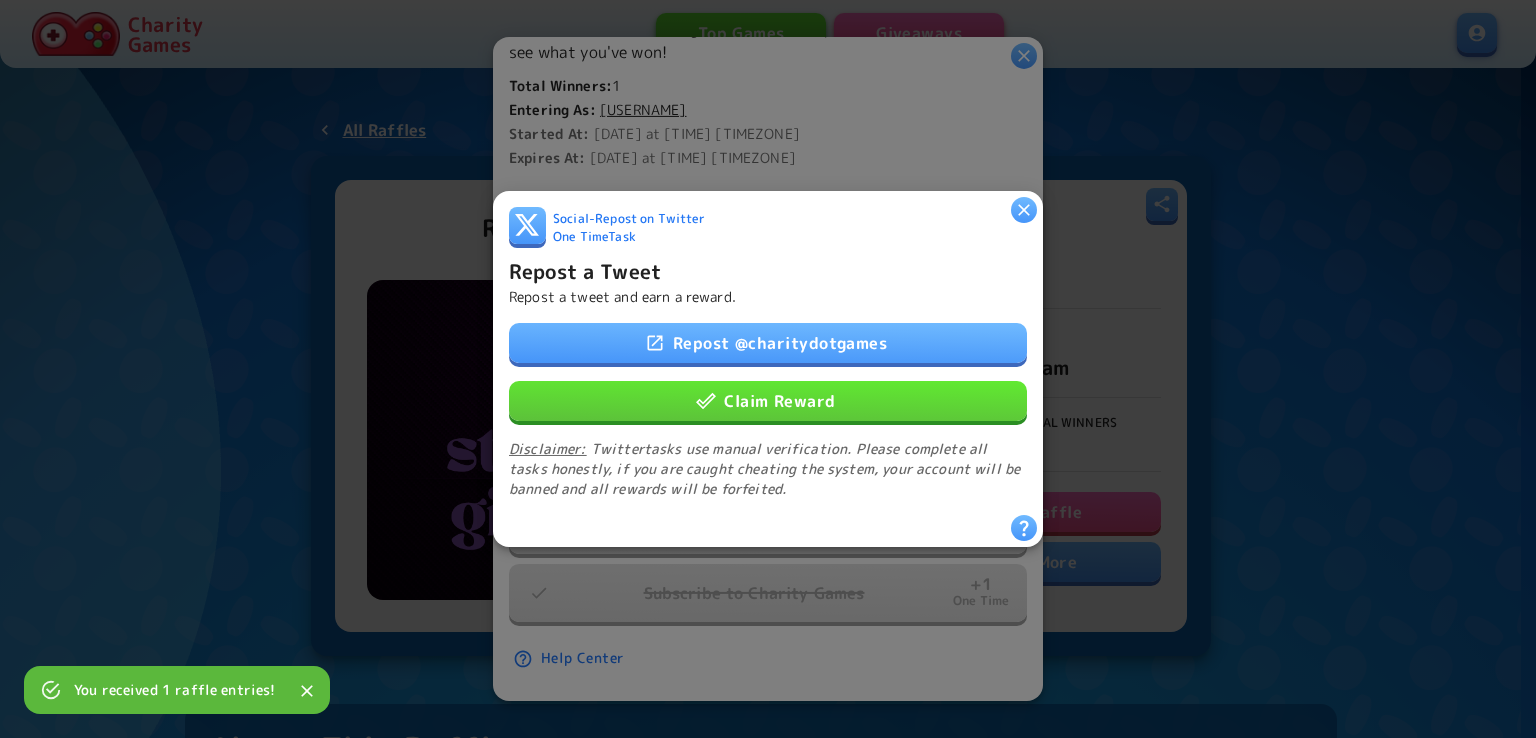 click on "Repost @ charitydotgames" at bounding box center (768, 343) 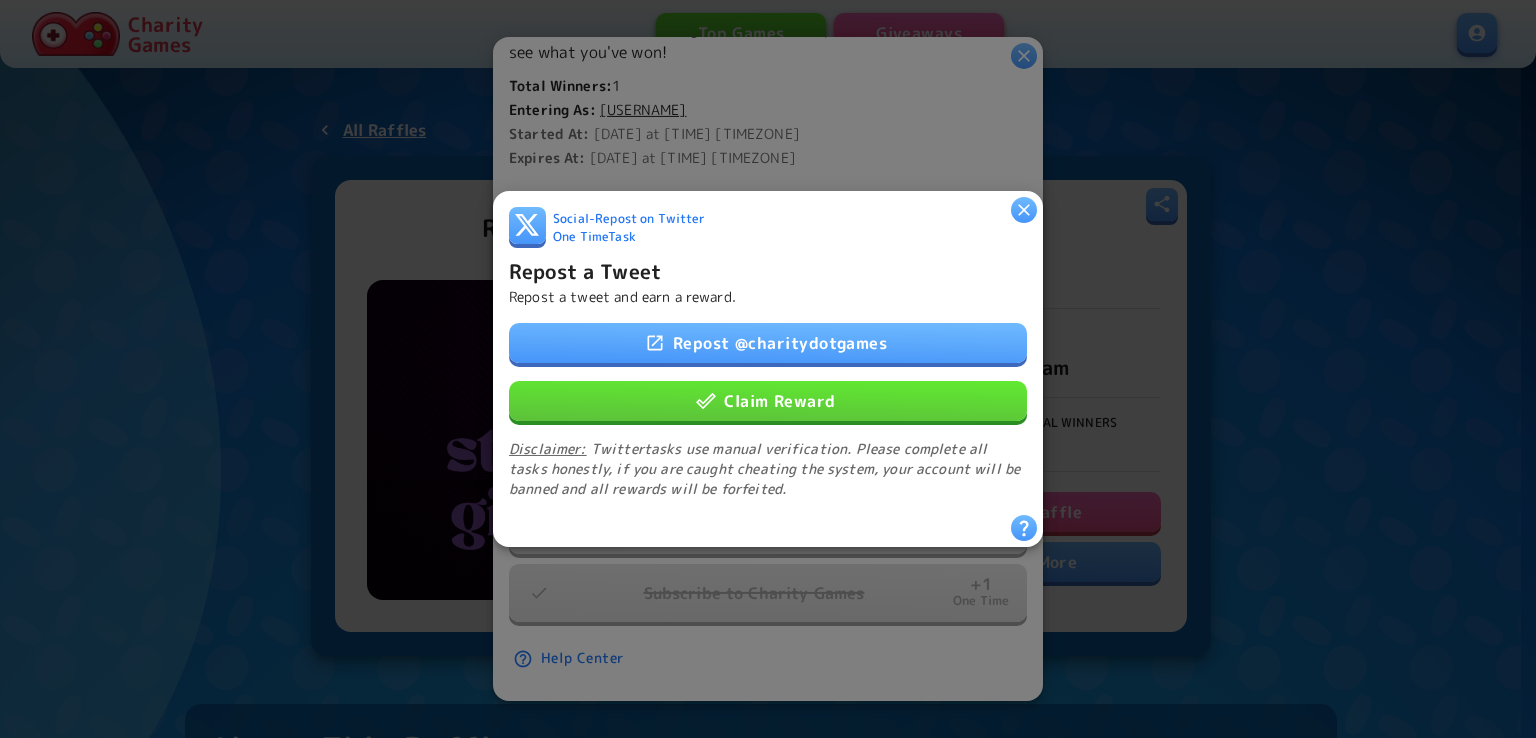 click on "Repost @ charitydotgames" at bounding box center (768, 343) 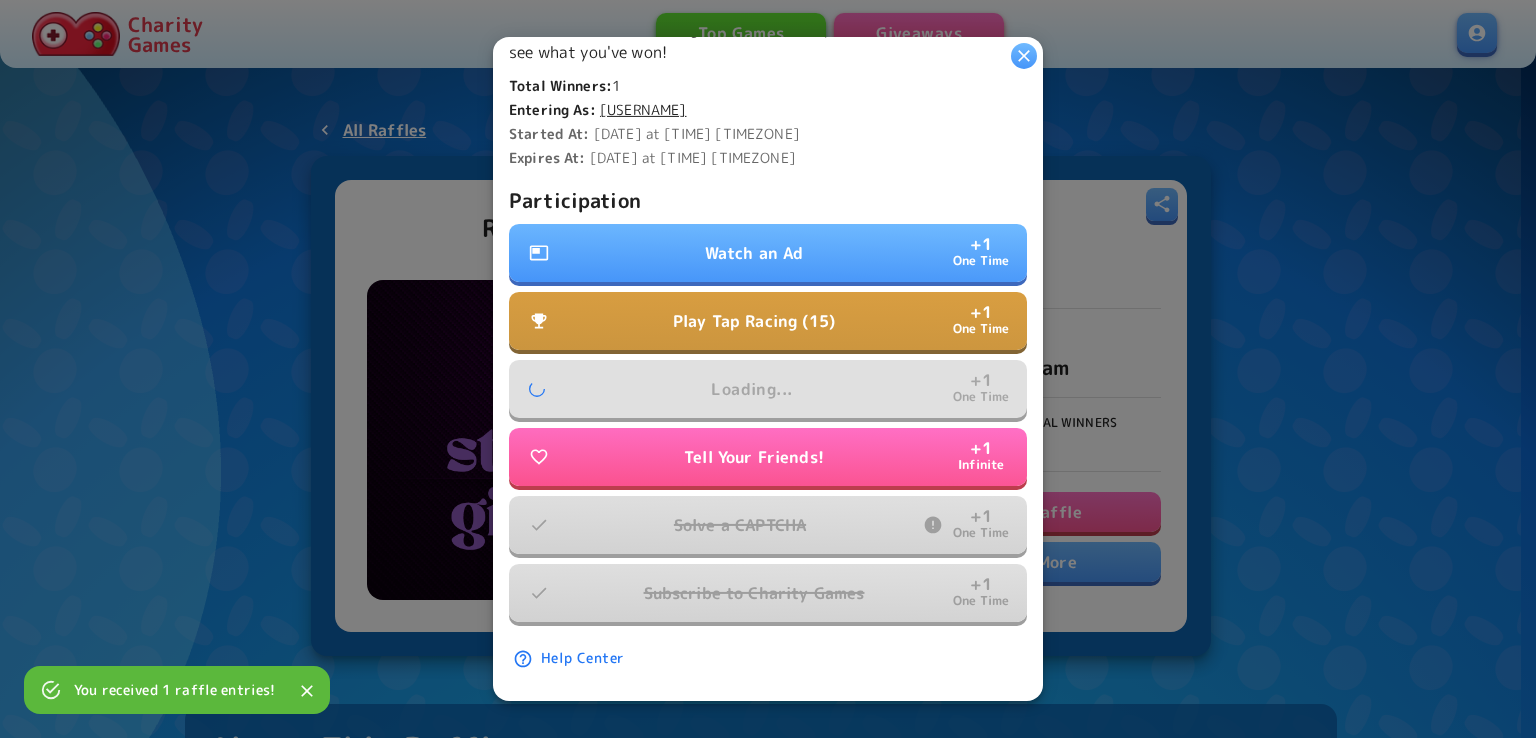 click on "Watch an Ad" at bounding box center (754, 253) 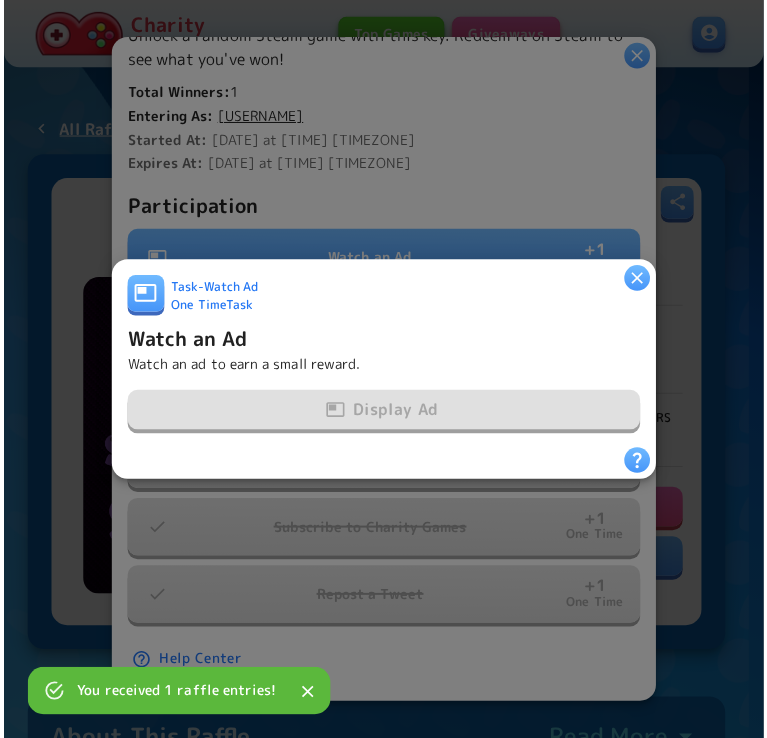 scroll, scrollTop: 533, scrollLeft: 0, axis: vertical 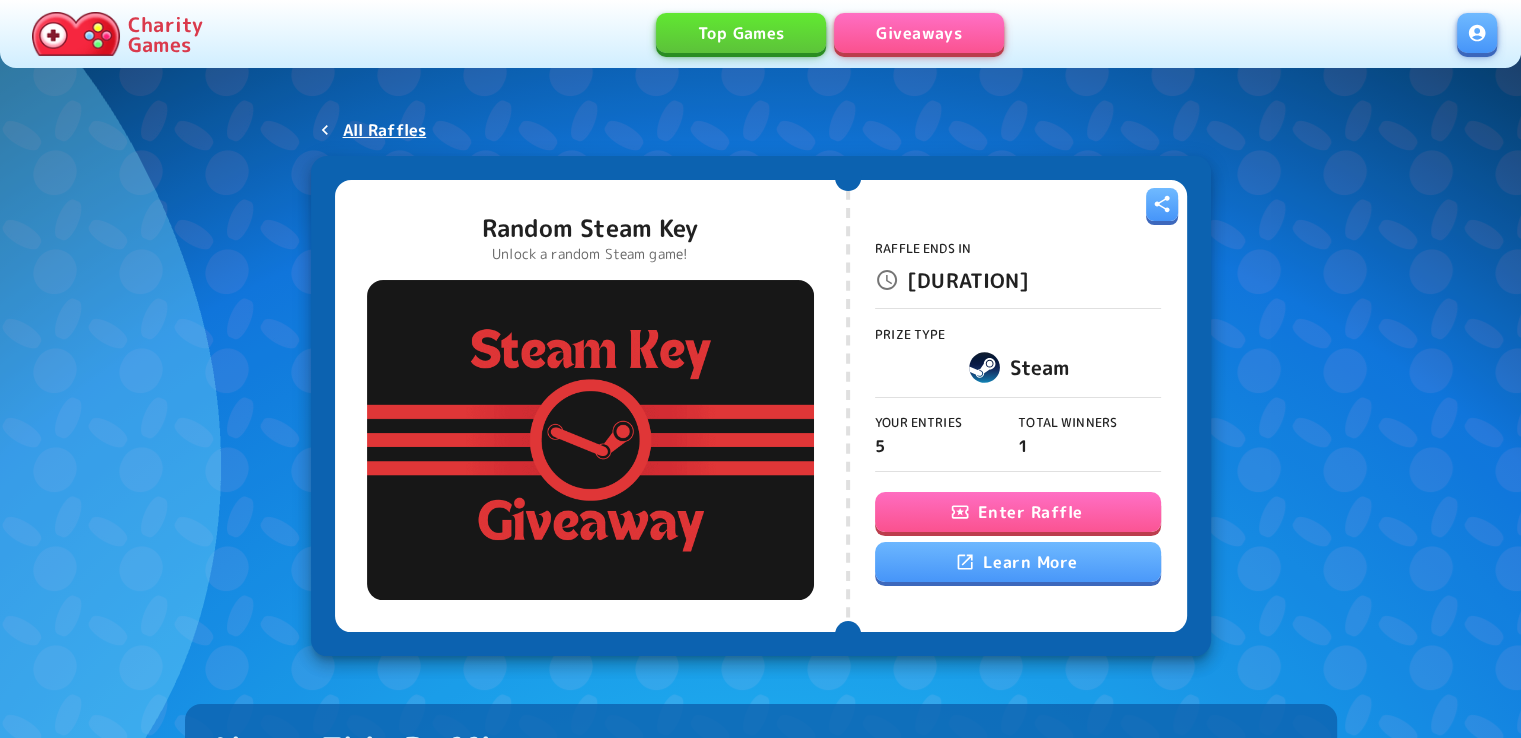 click on "Enter Raffle" at bounding box center (1018, 512) 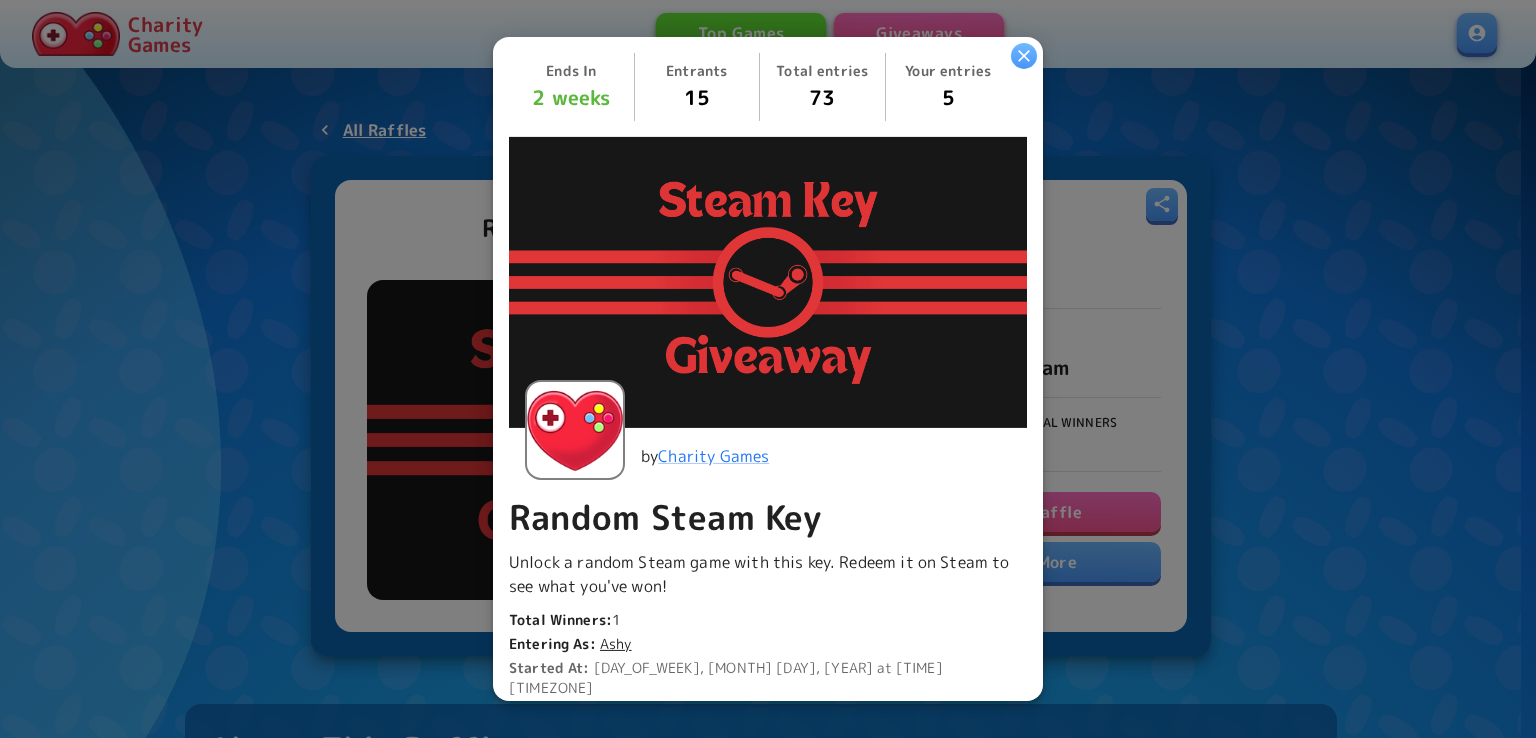 scroll, scrollTop: 540, scrollLeft: 0, axis: vertical 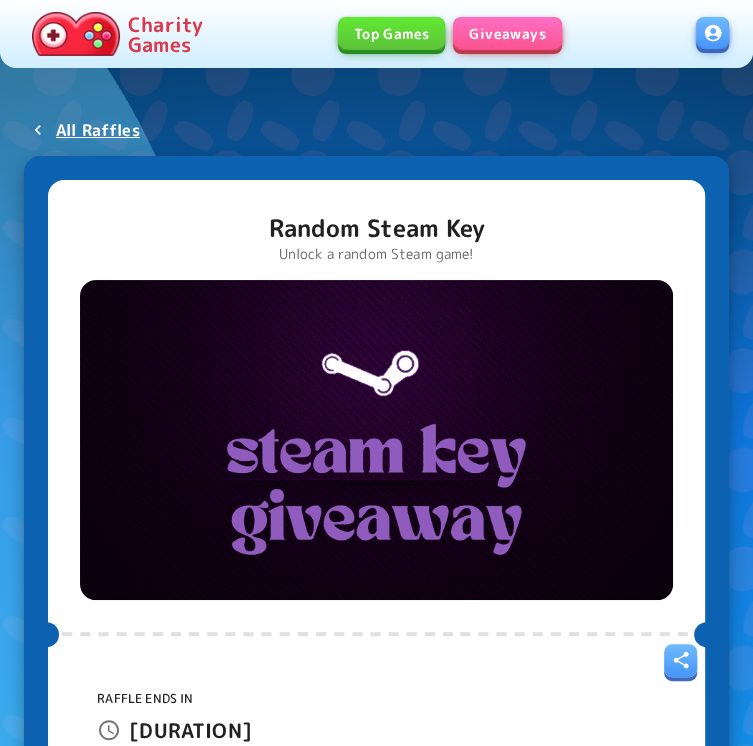 click on "Enter Raffle" at bounding box center (376, 936) 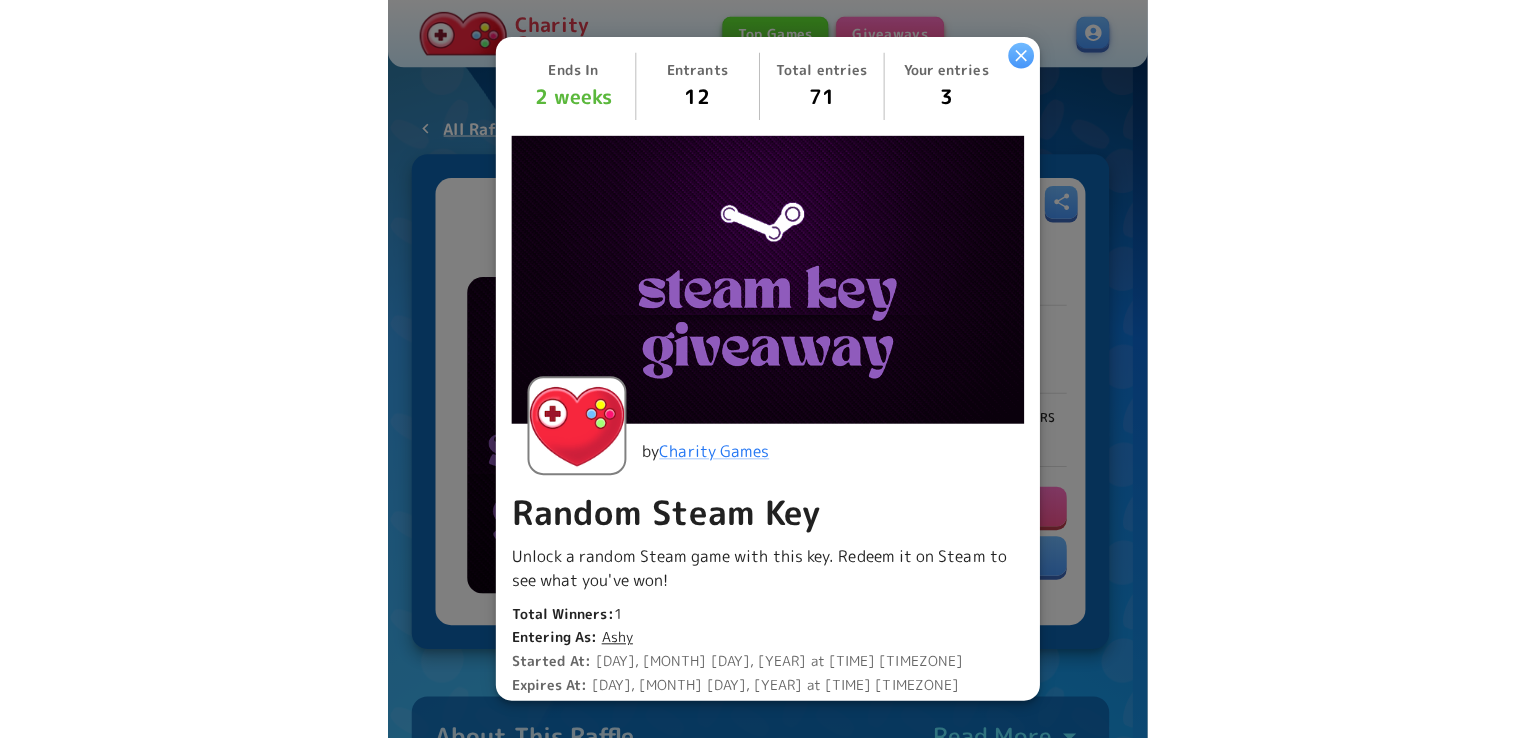 scroll, scrollTop: 533, scrollLeft: 0, axis: vertical 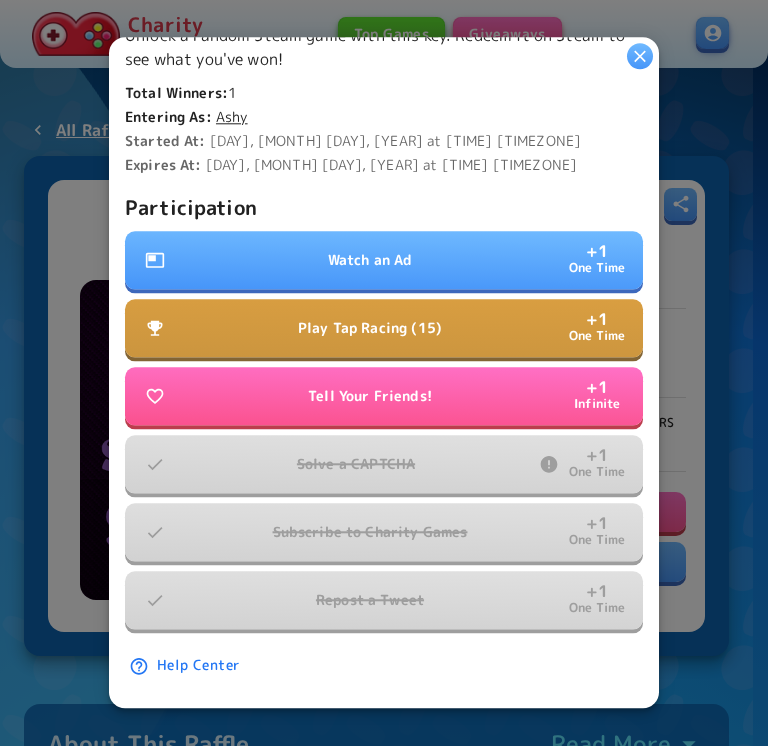 click on "Watch an Ad + 1 One Time" at bounding box center (384, 261) 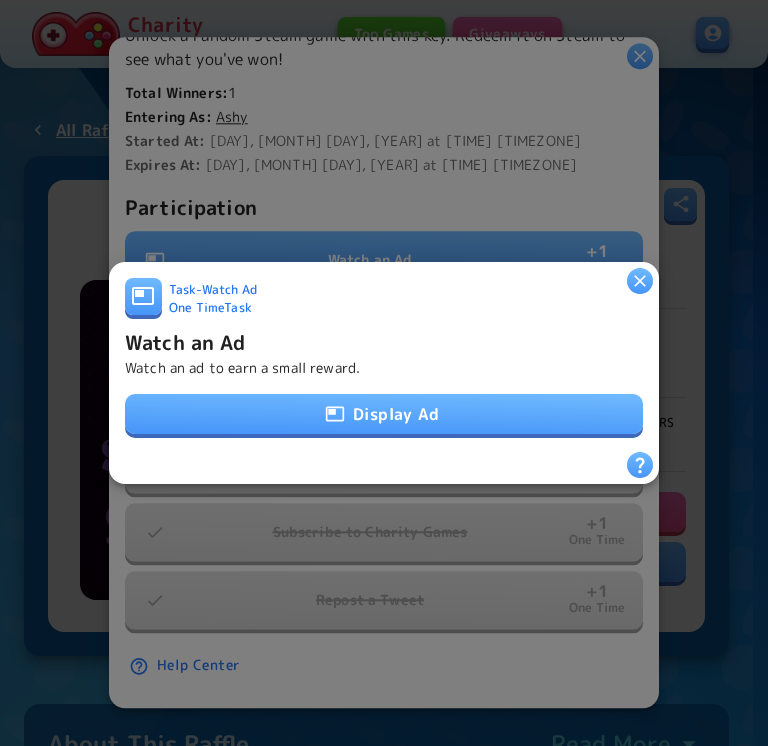 click on "Display Ad" at bounding box center [384, 414] 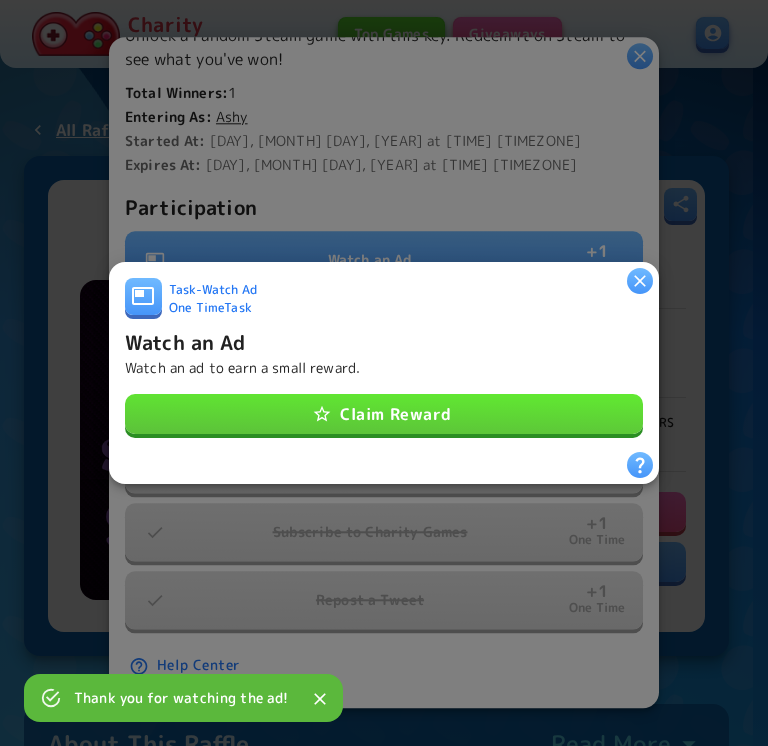click on "Claim Reward" at bounding box center [384, 414] 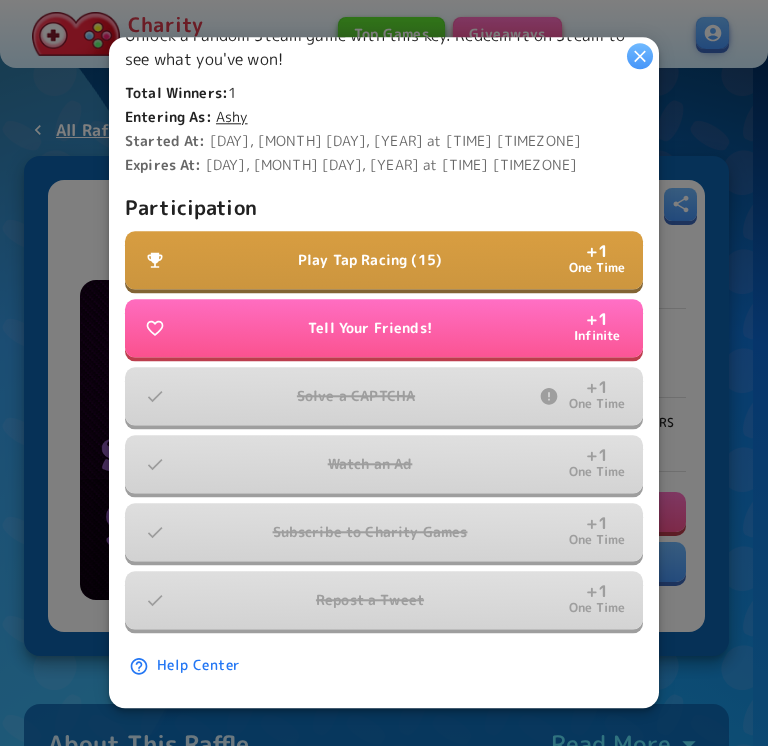 click on "Play Tap Racing (15) + 1 One Time" at bounding box center [384, 261] 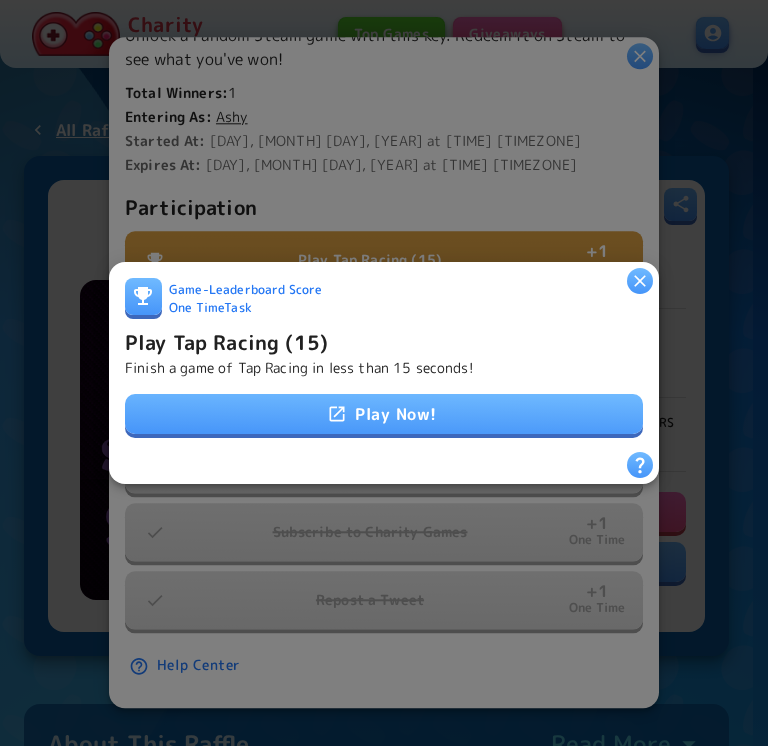 click on "Play Now!" at bounding box center (384, 414) 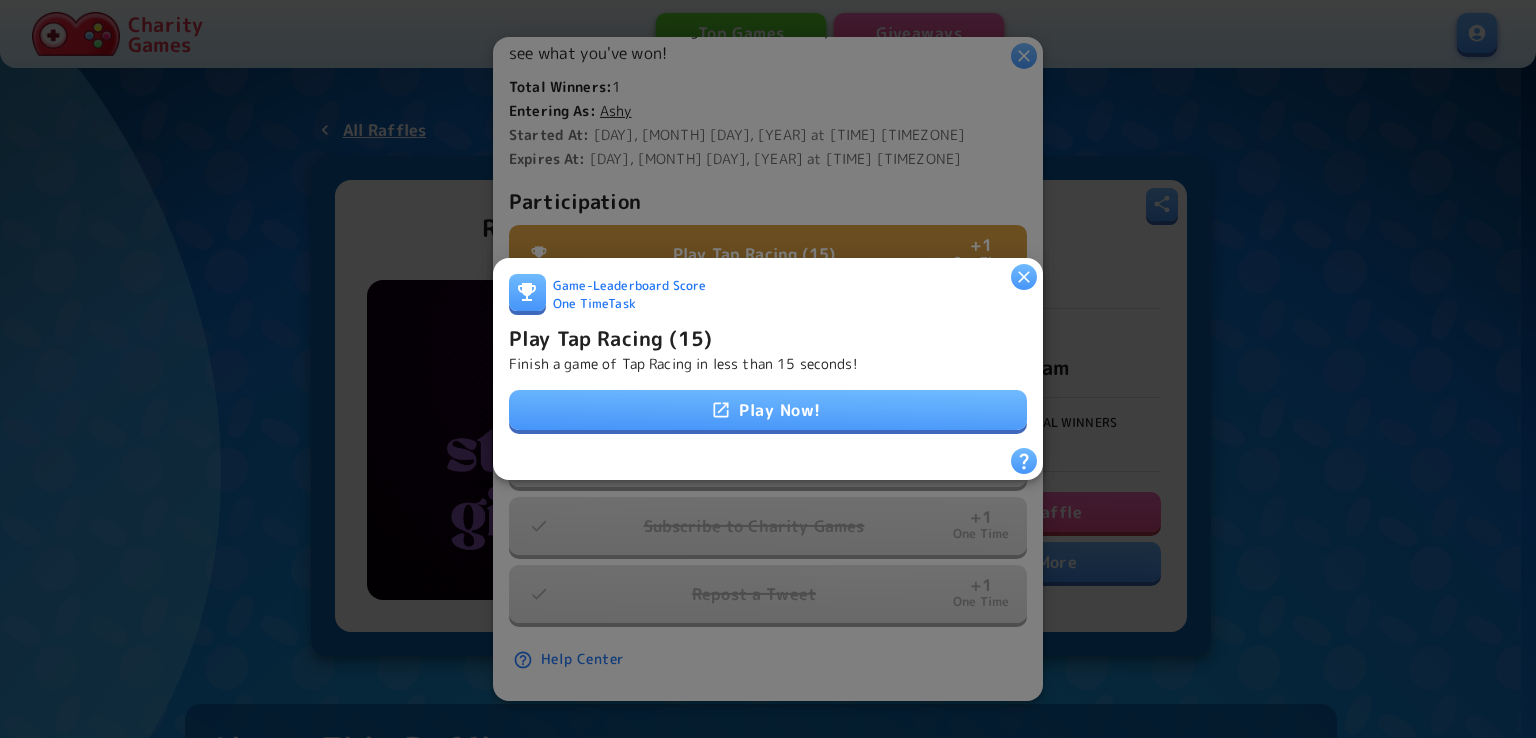 click 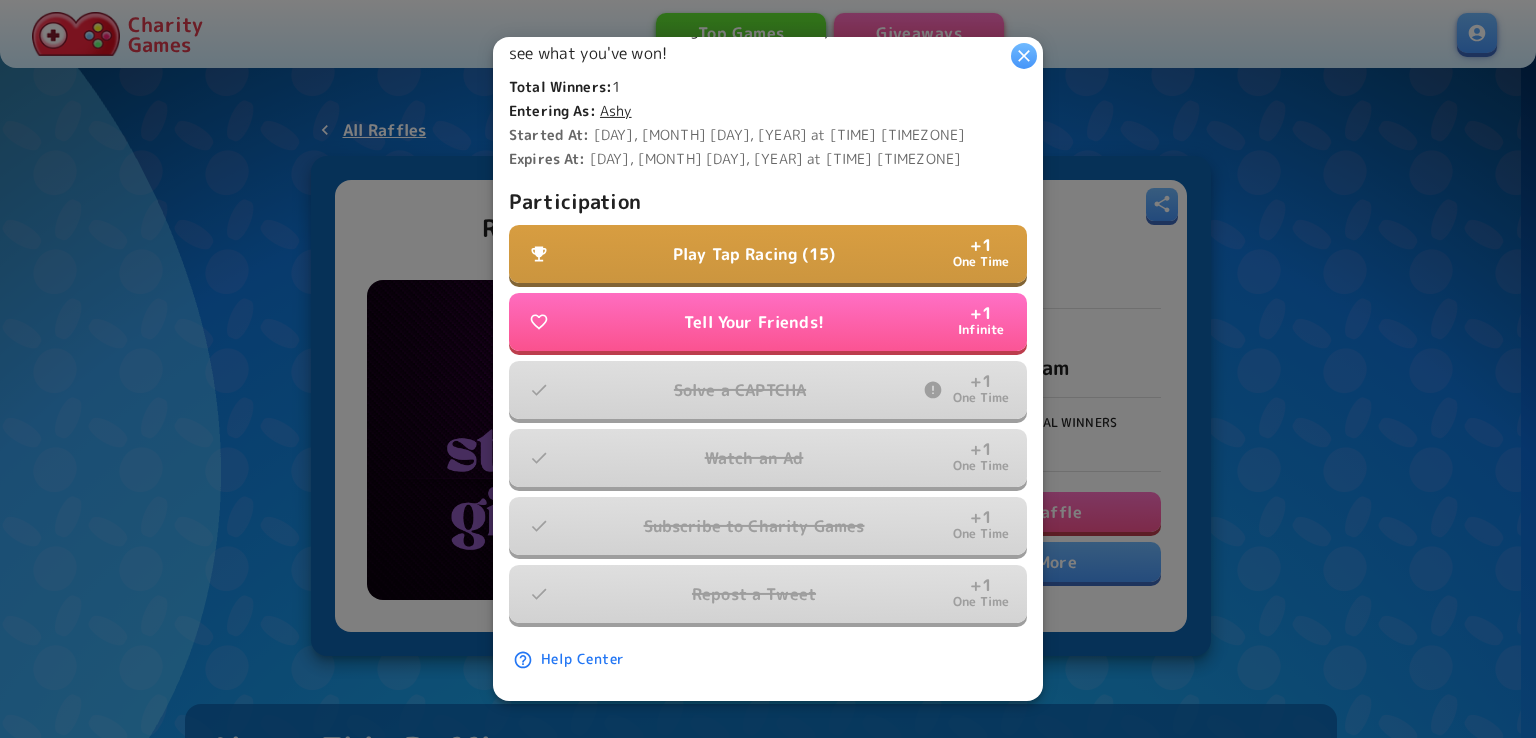 type 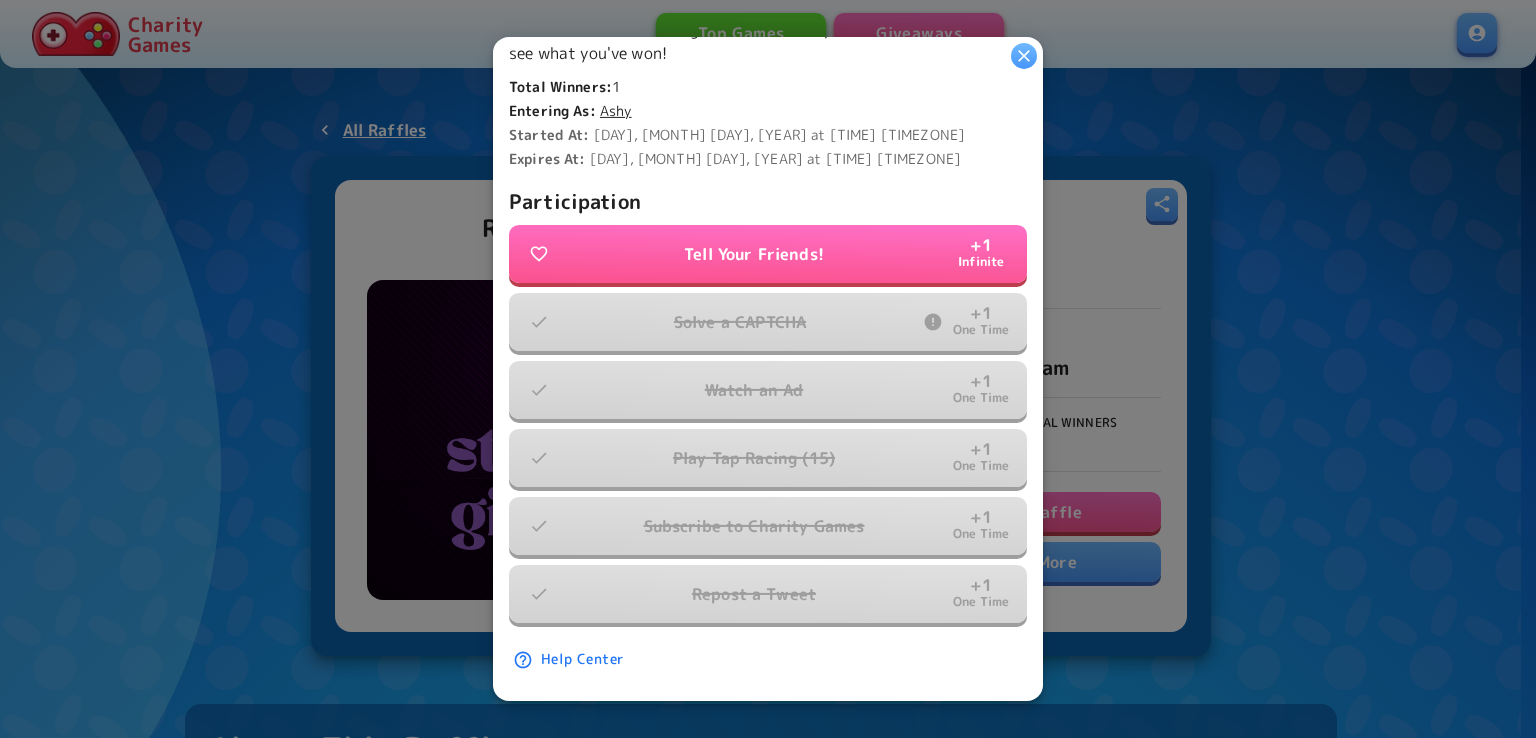 click 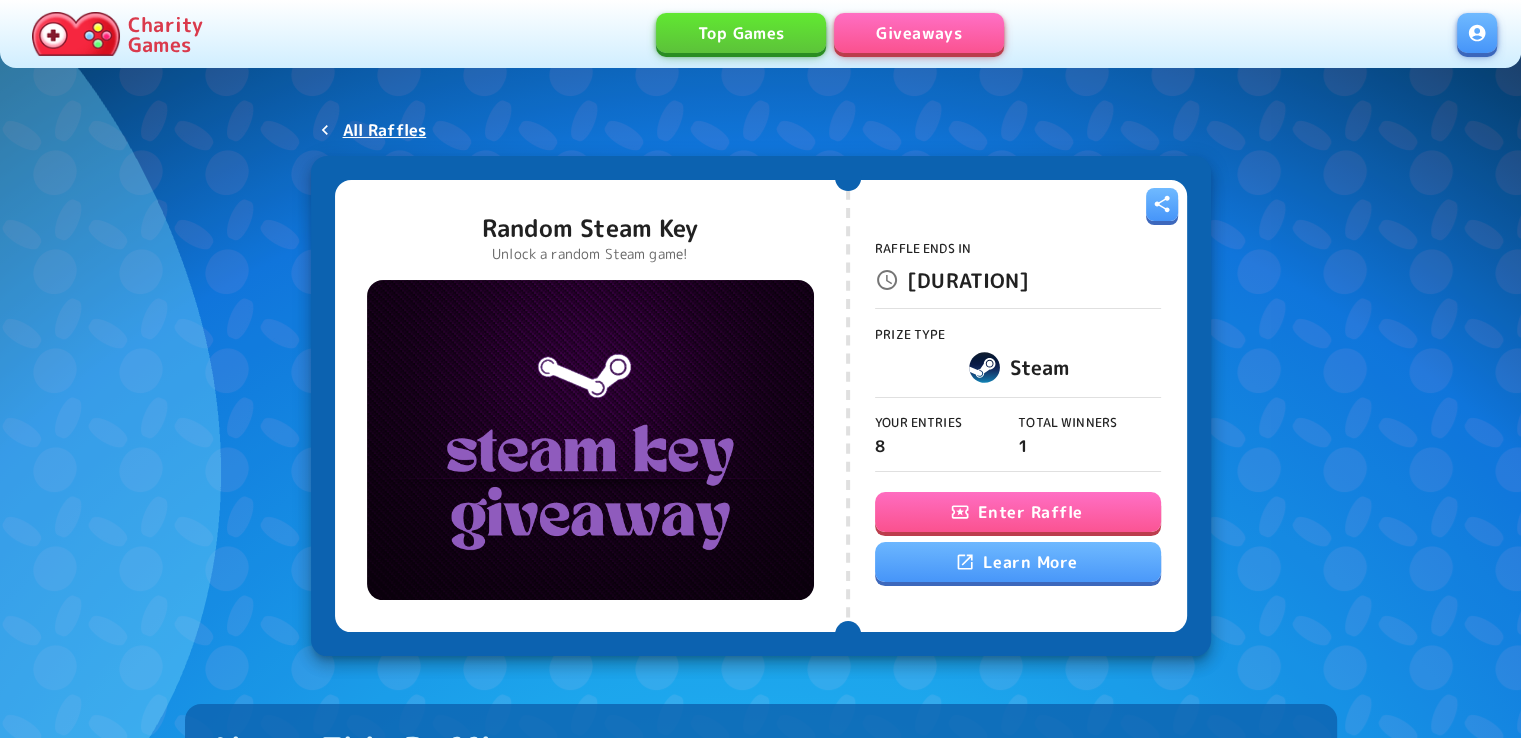 click on "Enter Raffle" at bounding box center (1018, 512) 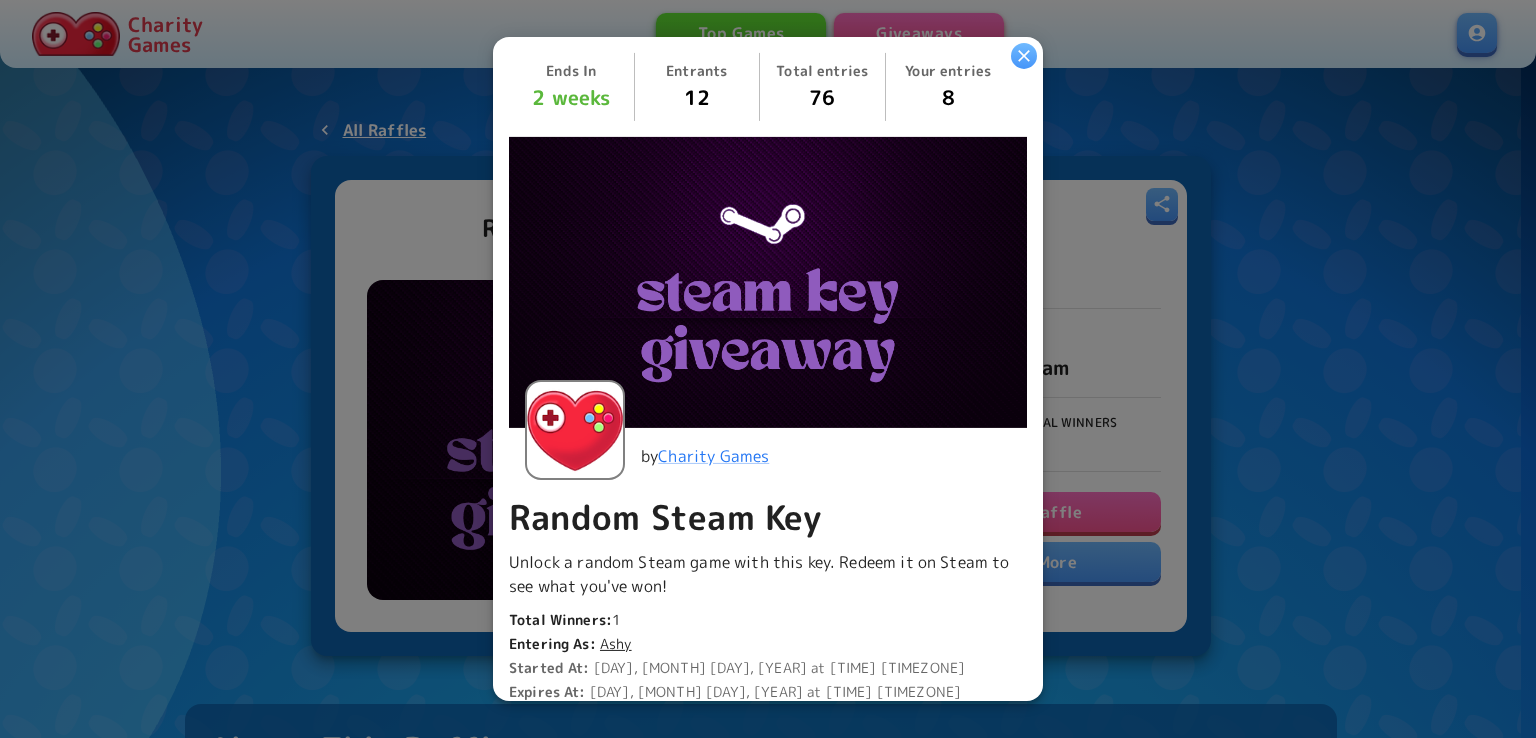 scroll, scrollTop: 540, scrollLeft: 0, axis: vertical 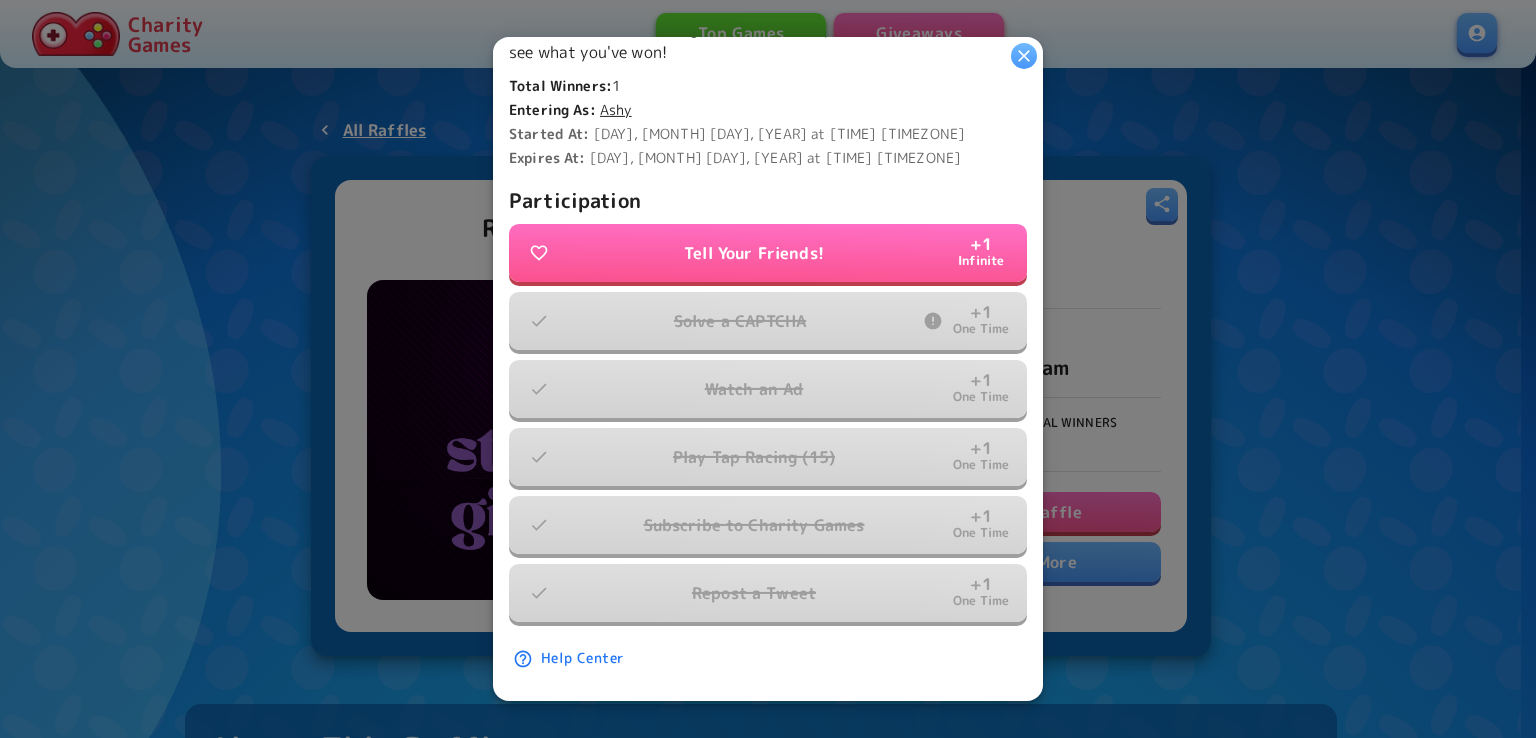 click on "Started At:   Thursday, July 31, 2025 at 8:00 PM EDT" at bounding box center (768, 134) 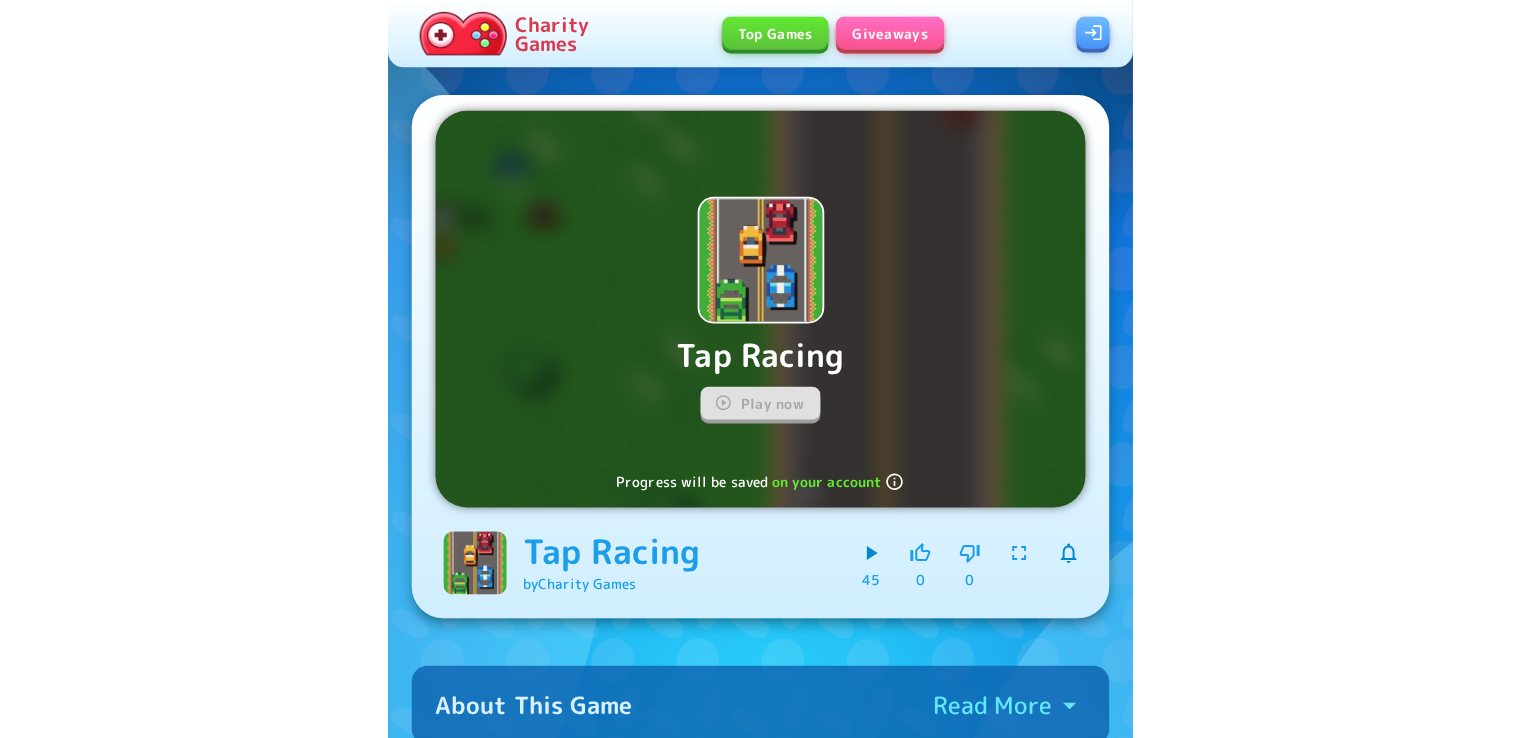 scroll, scrollTop: 0, scrollLeft: 0, axis: both 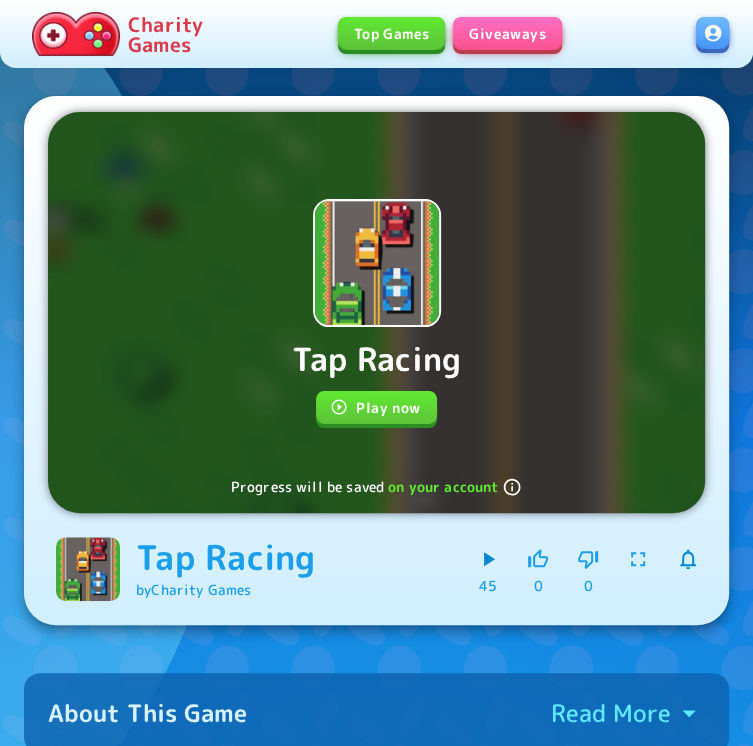 click on "Tap Racing Play now Progress will be saved   on your account" at bounding box center (376, 312) 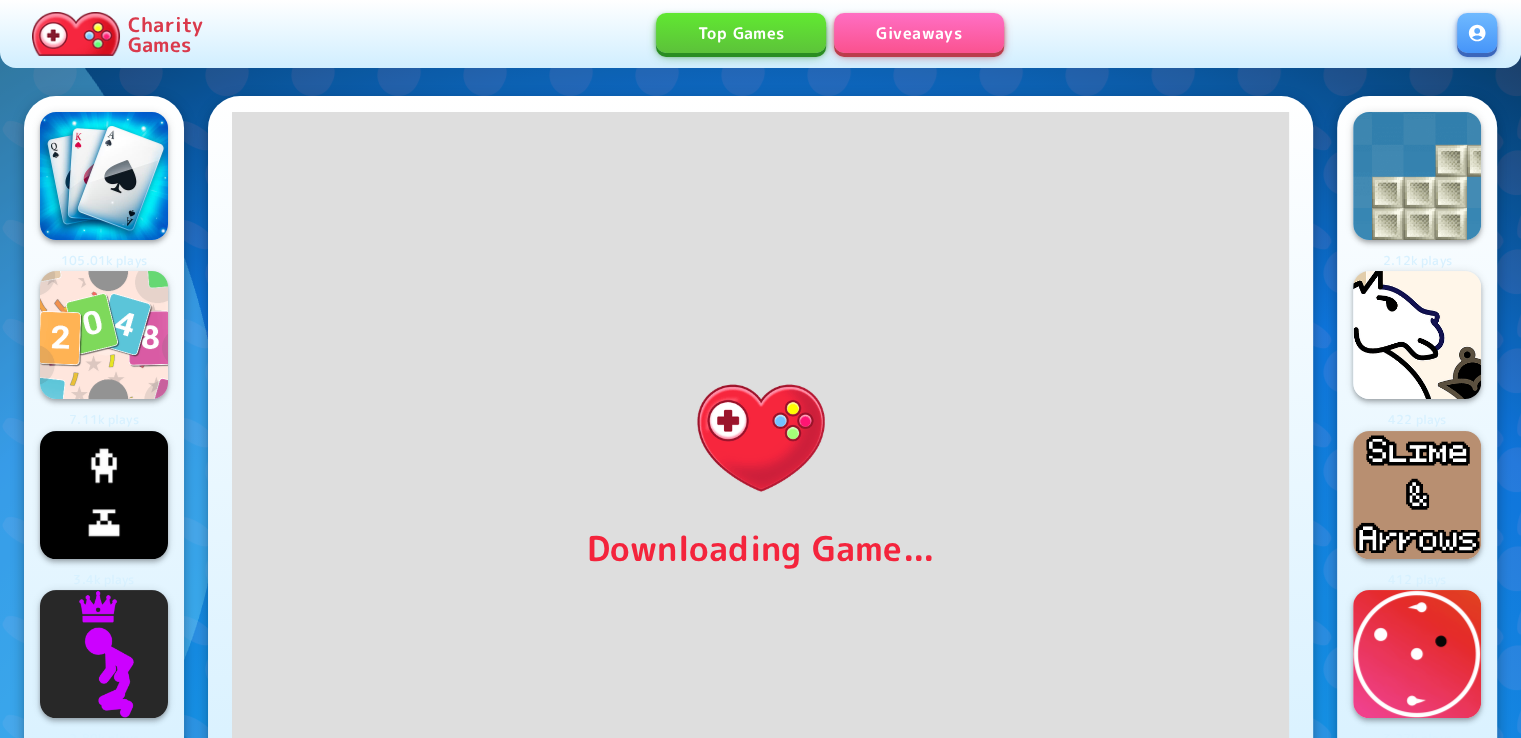 scroll, scrollTop: 56, scrollLeft: 0, axis: vertical 